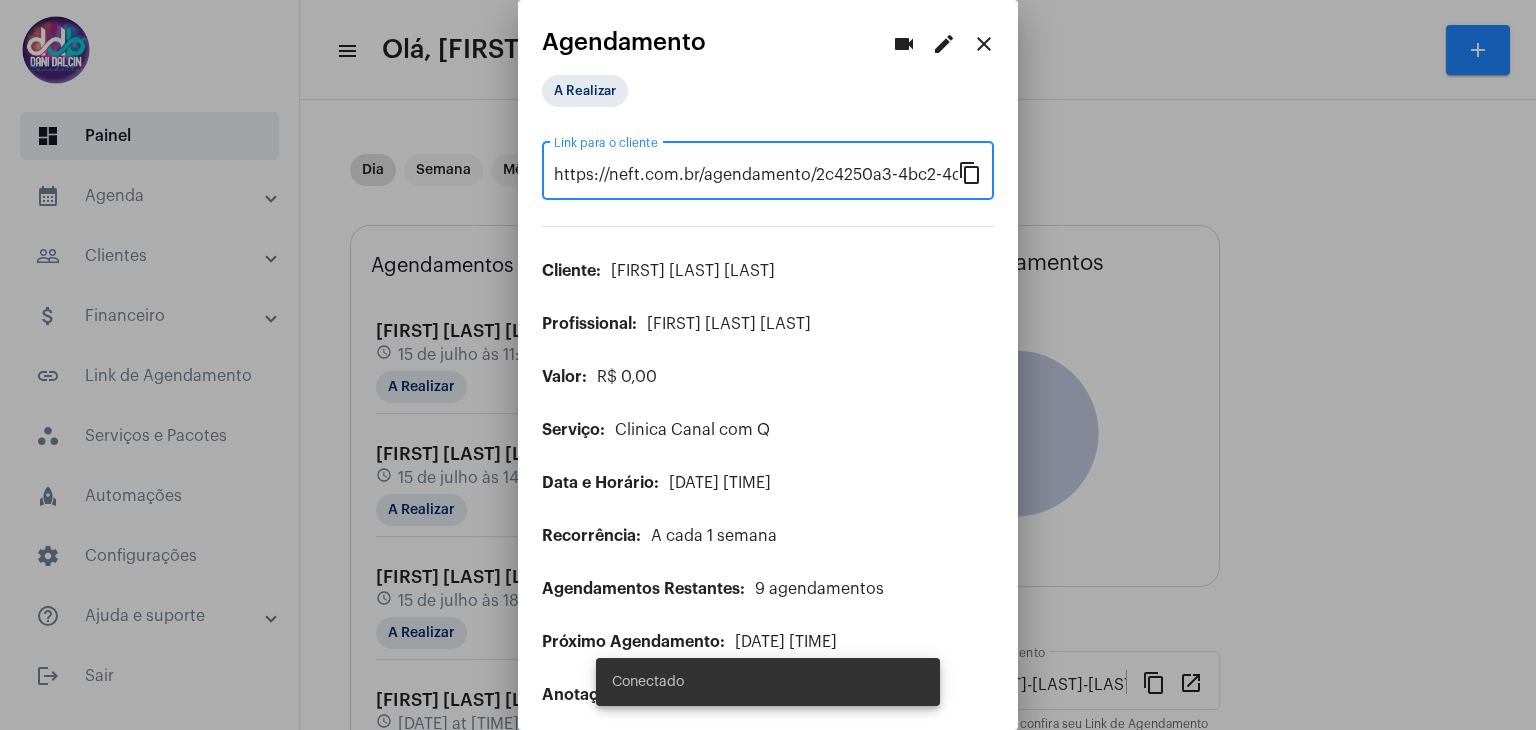 scroll, scrollTop: 0, scrollLeft: 0, axis: both 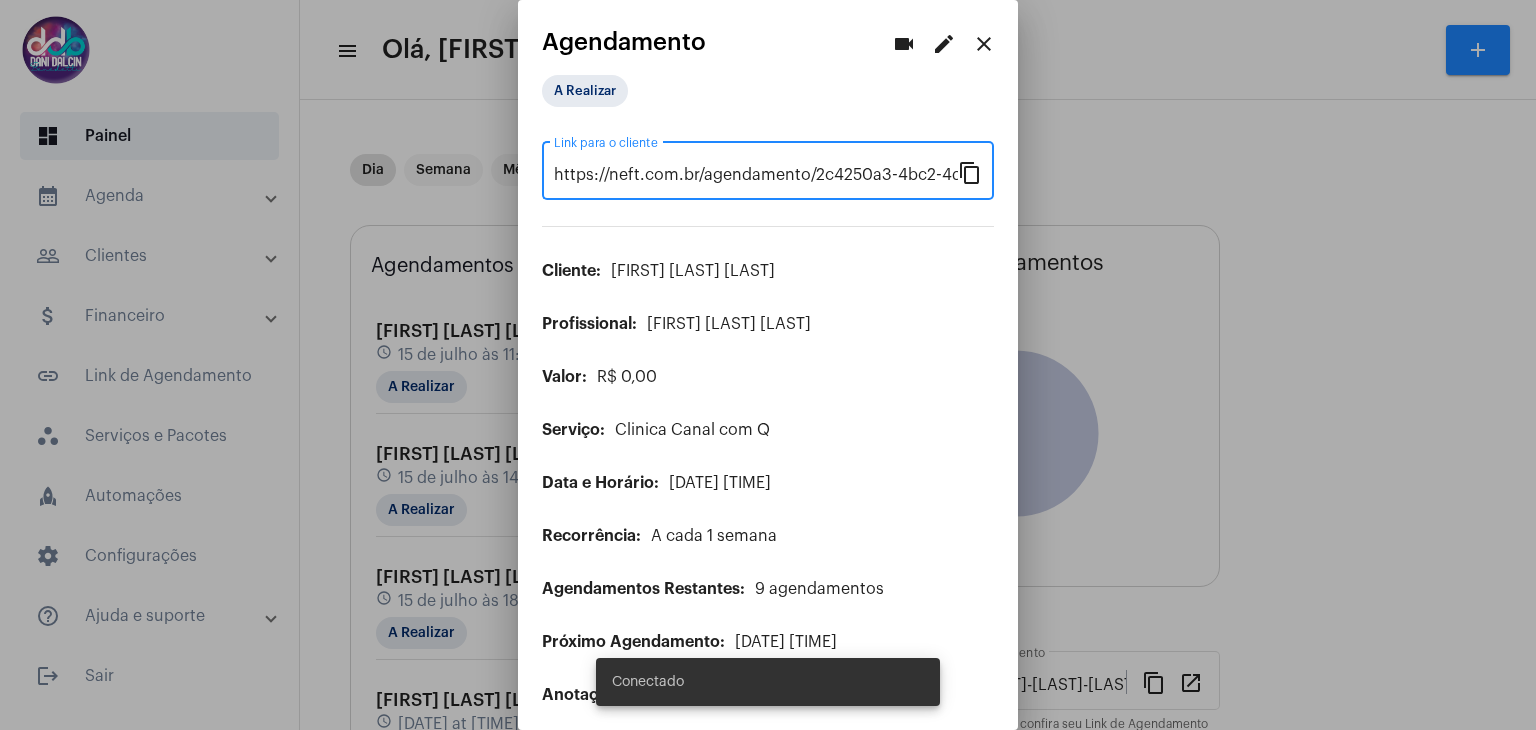 click on "close" at bounding box center [984, 44] 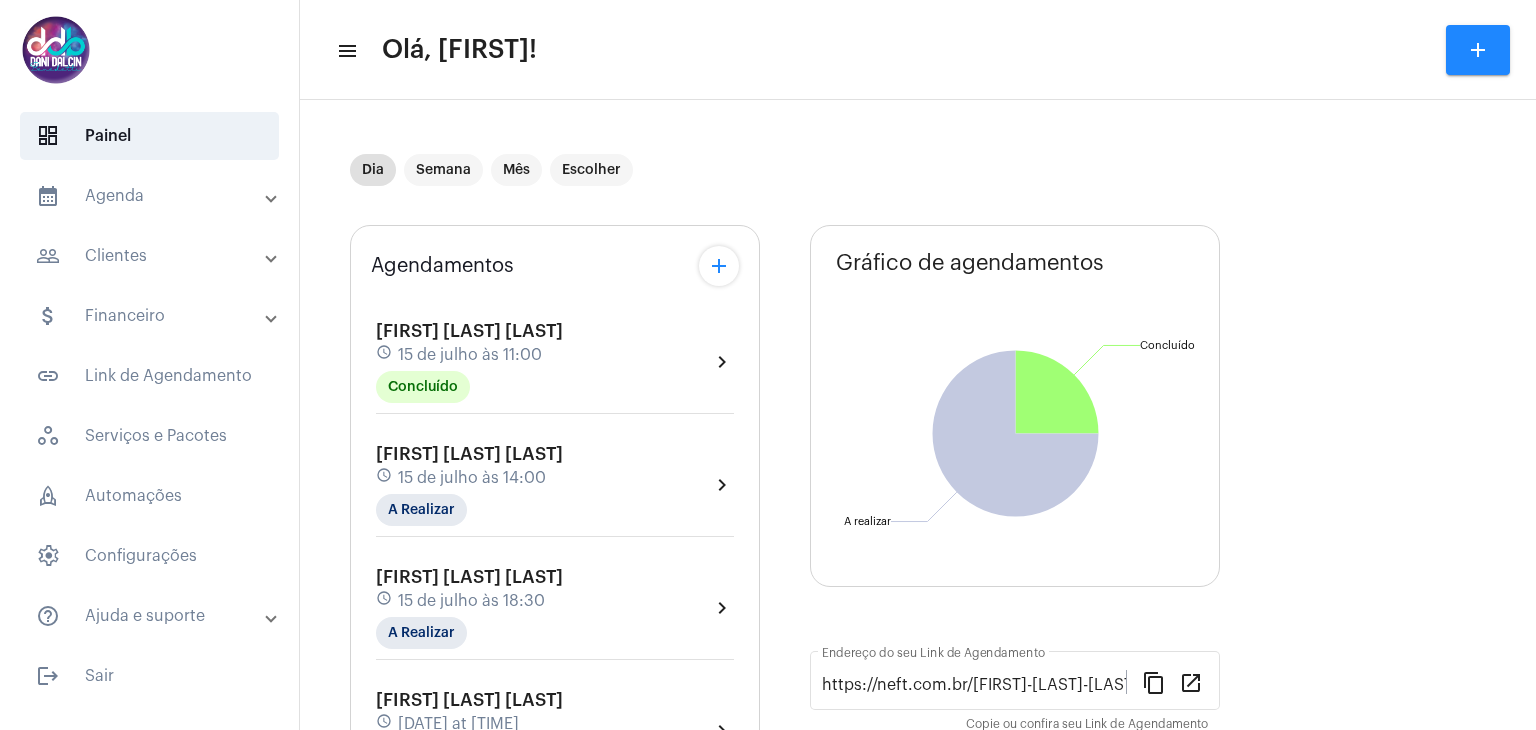 click on "[FIRST] [LAST] schedule [DATE] at [TIME] A Realizar" 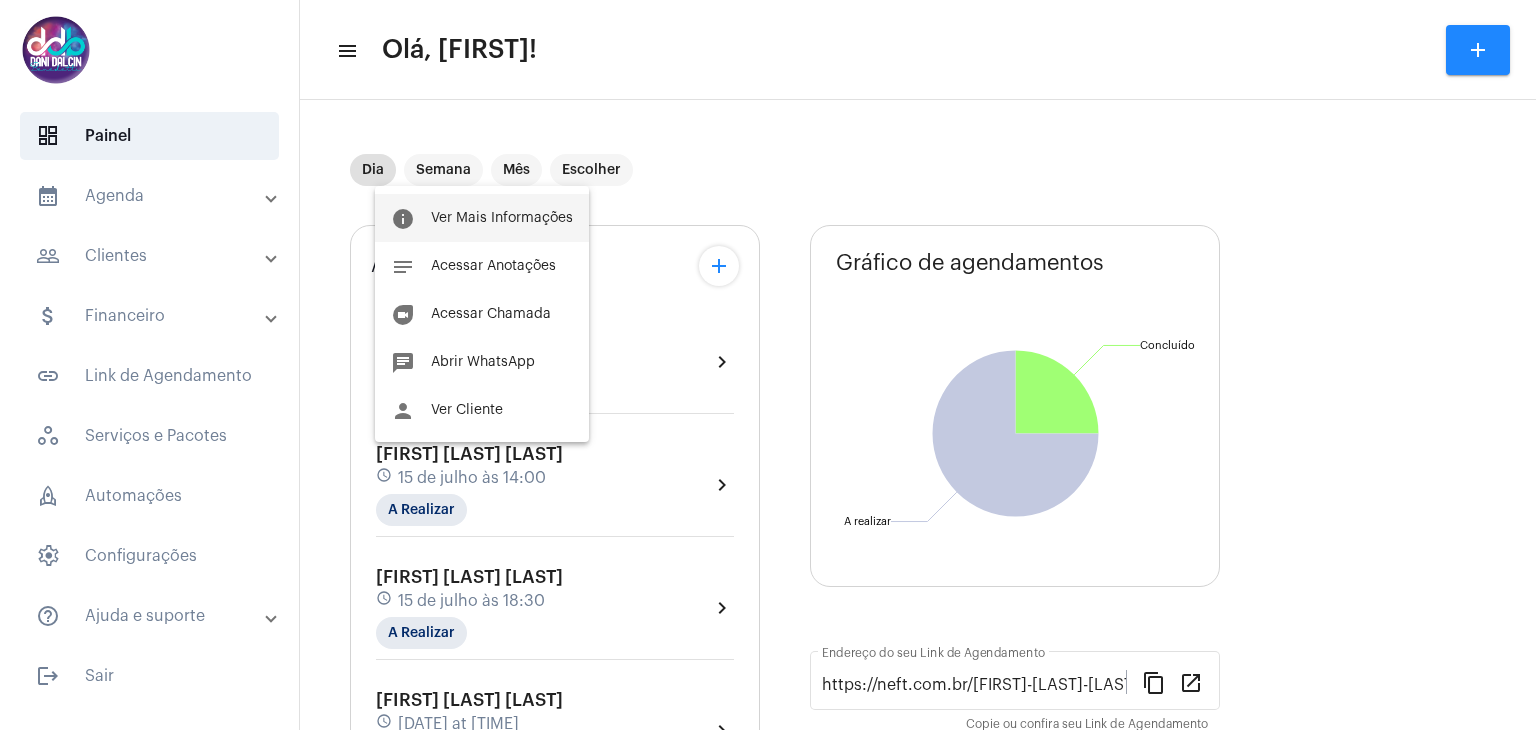 click on "info Ver Mais Informações" at bounding box center (482, 218) 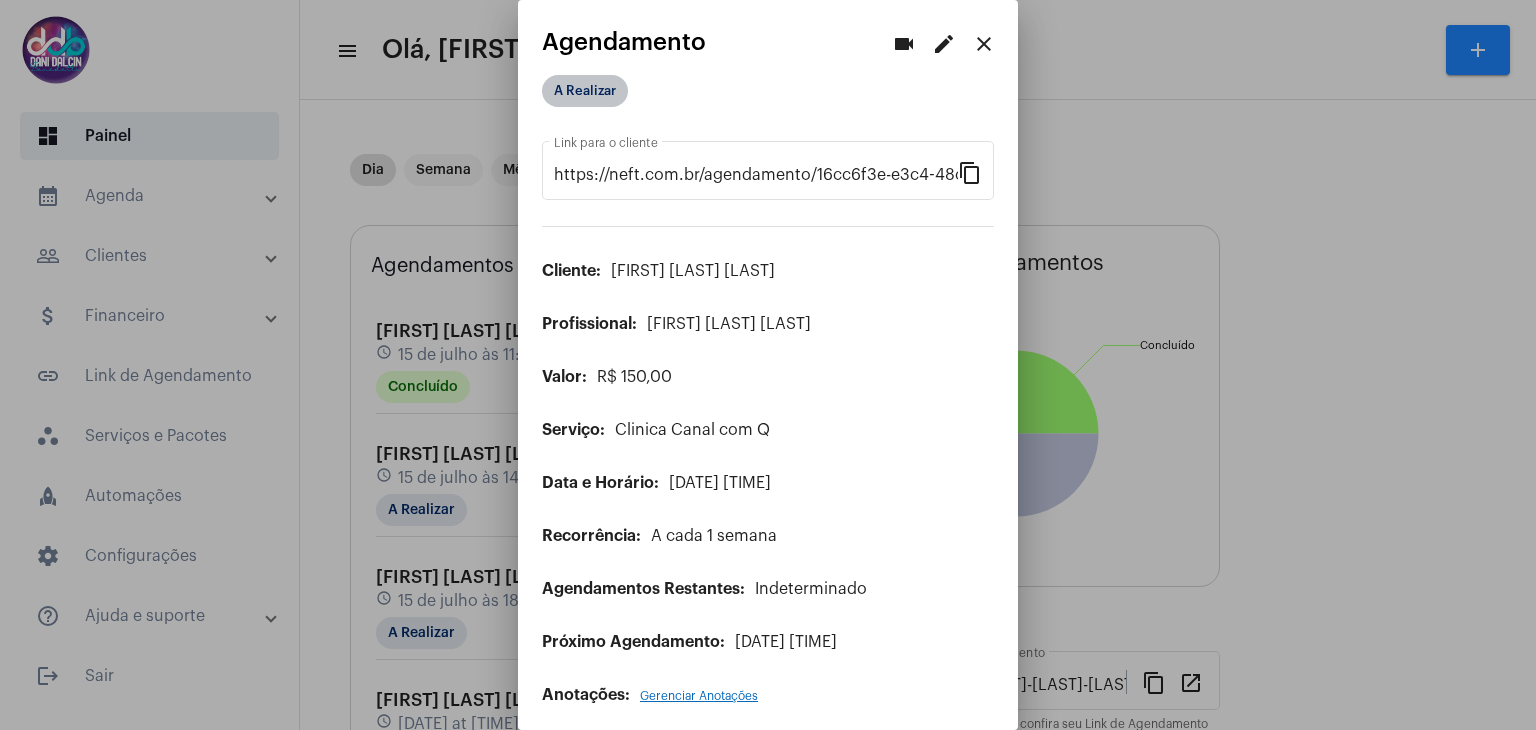 click on "A Realizar" at bounding box center (585, 91) 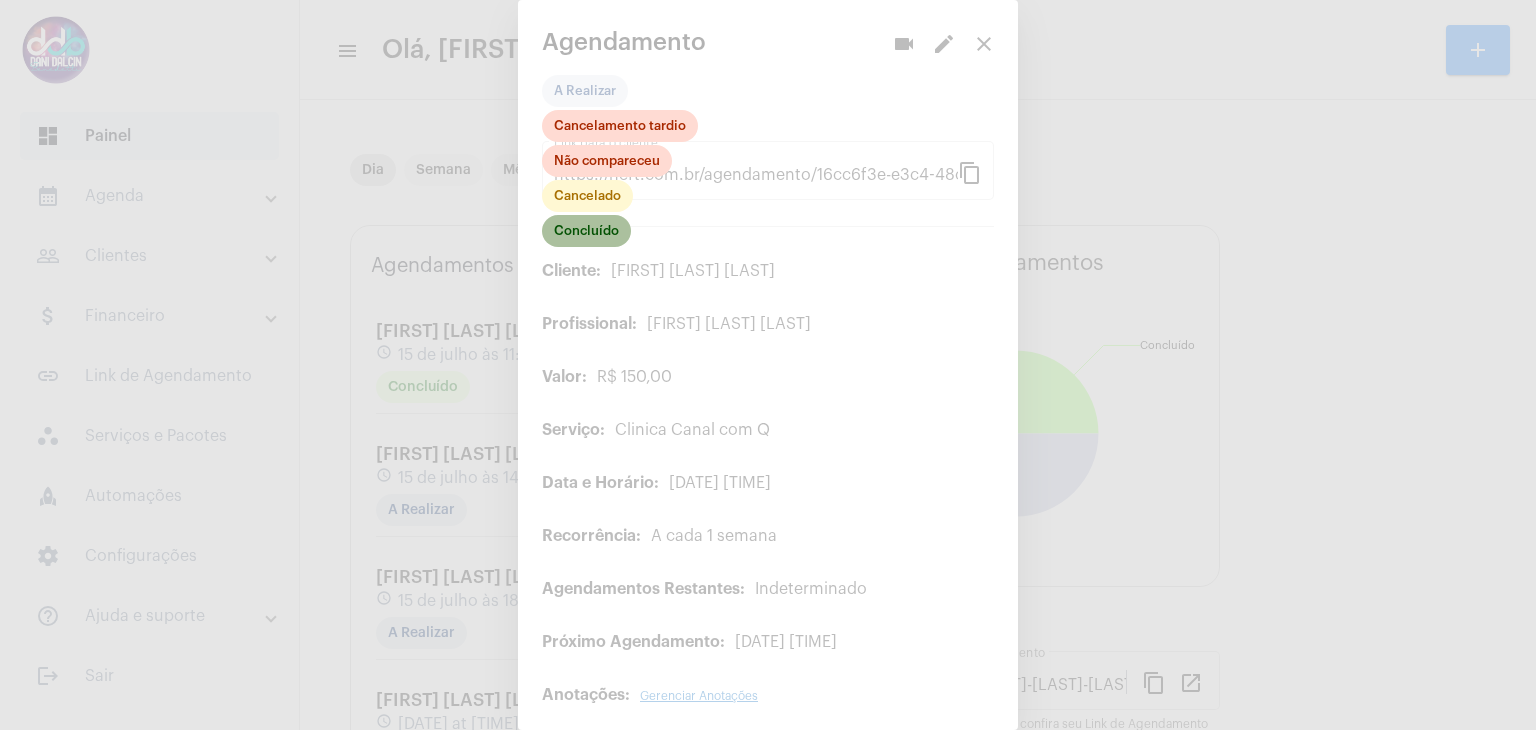 click on "Concluído" 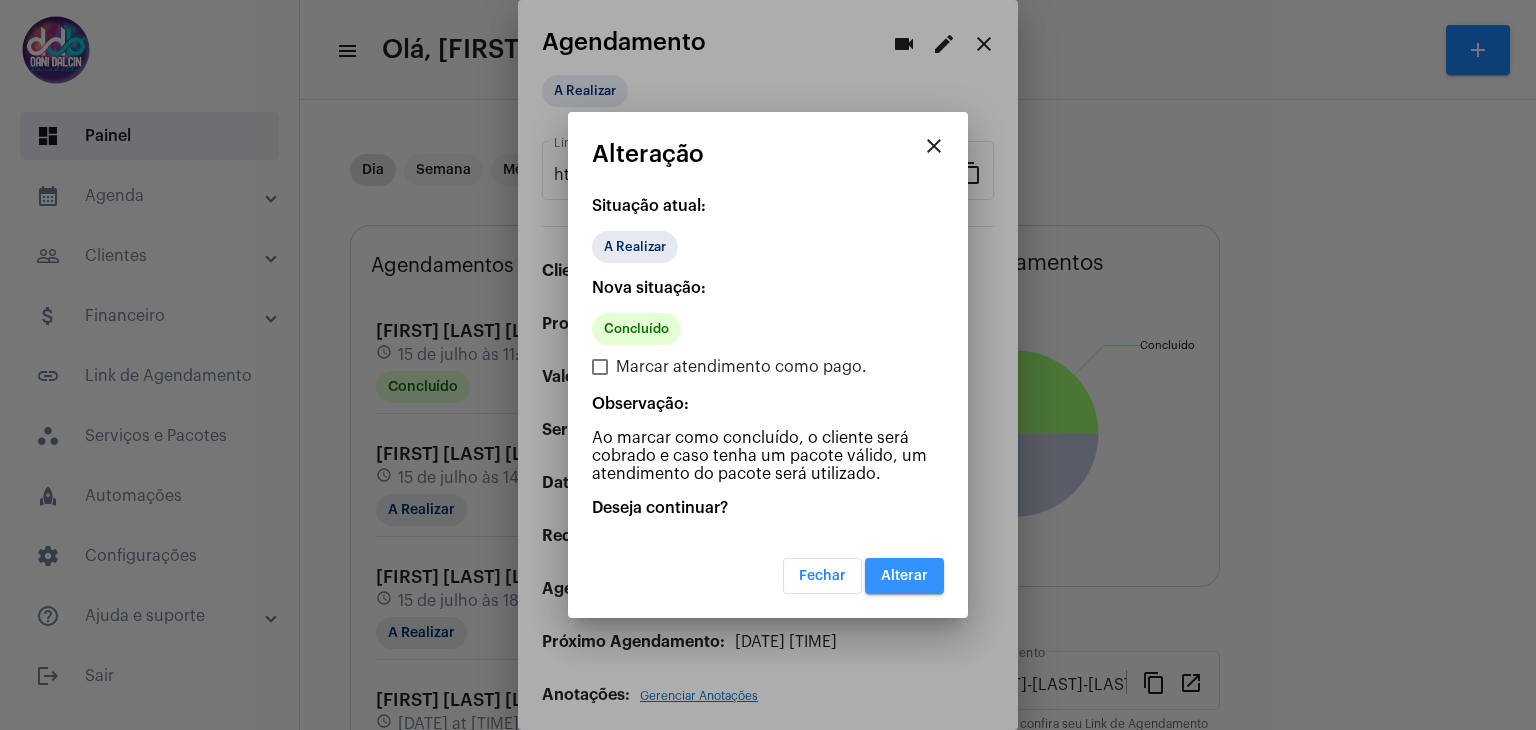 click on "Alterar" at bounding box center [904, 576] 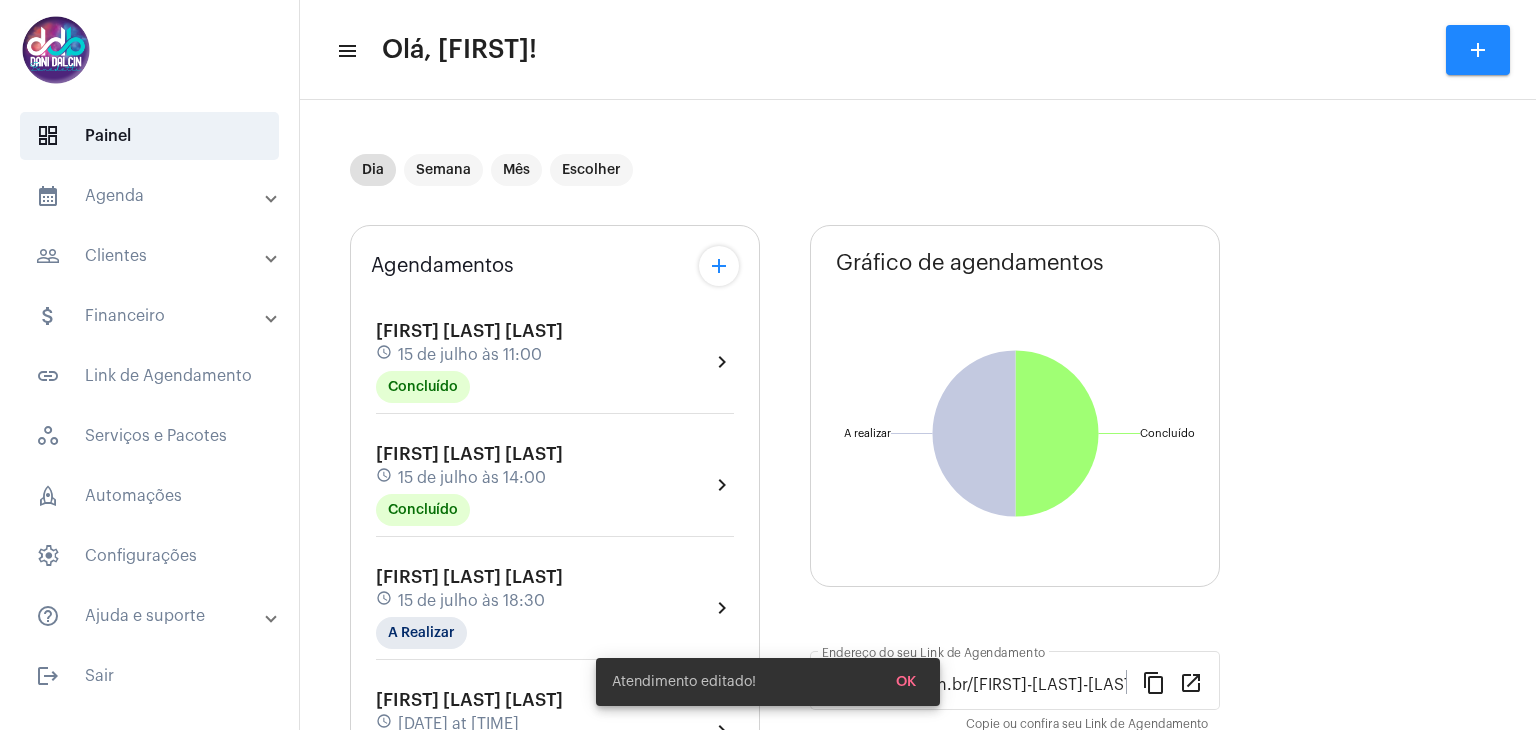 click on "[FIRST] [LAST] [LAST]" 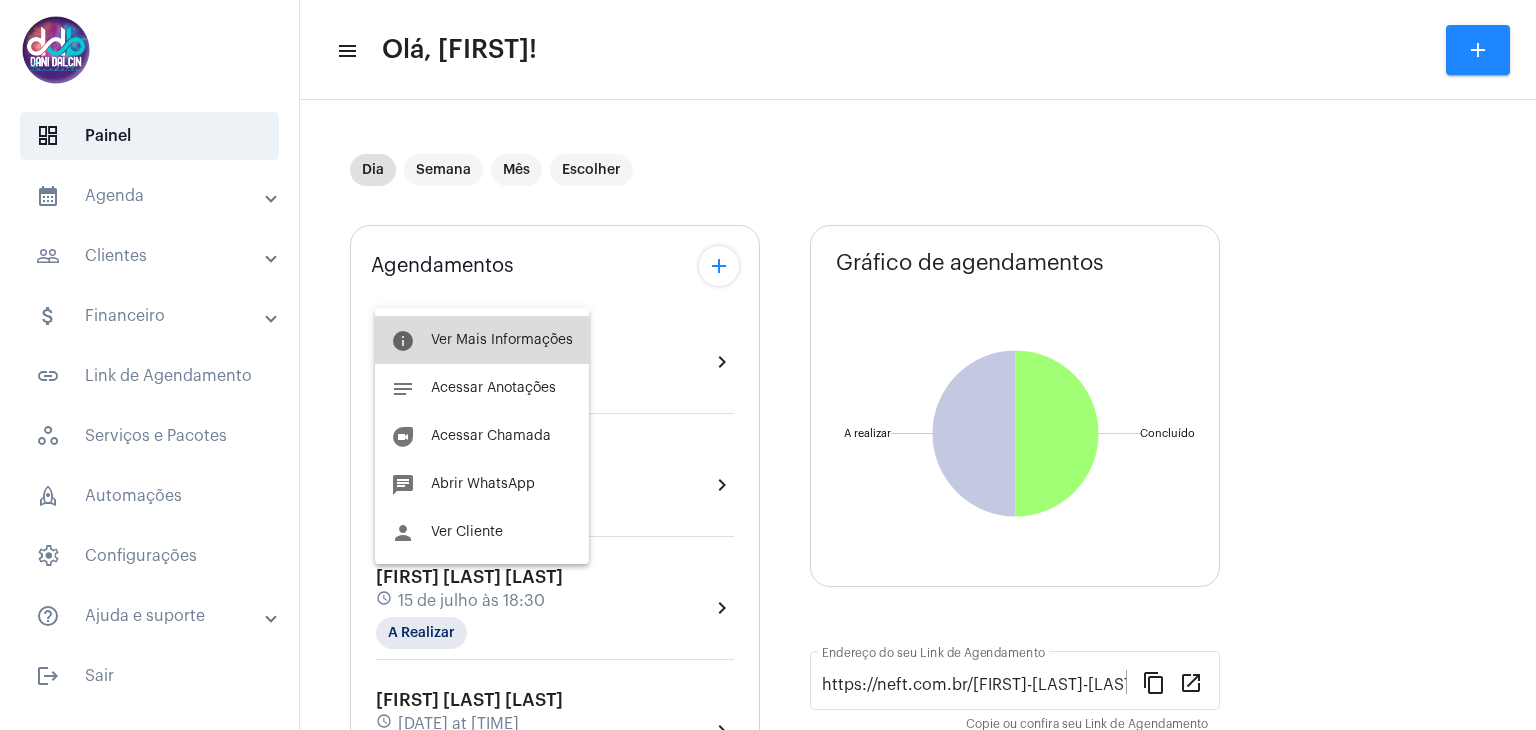 click on "Ver Mais Informações" at bounding box center [502, 340] 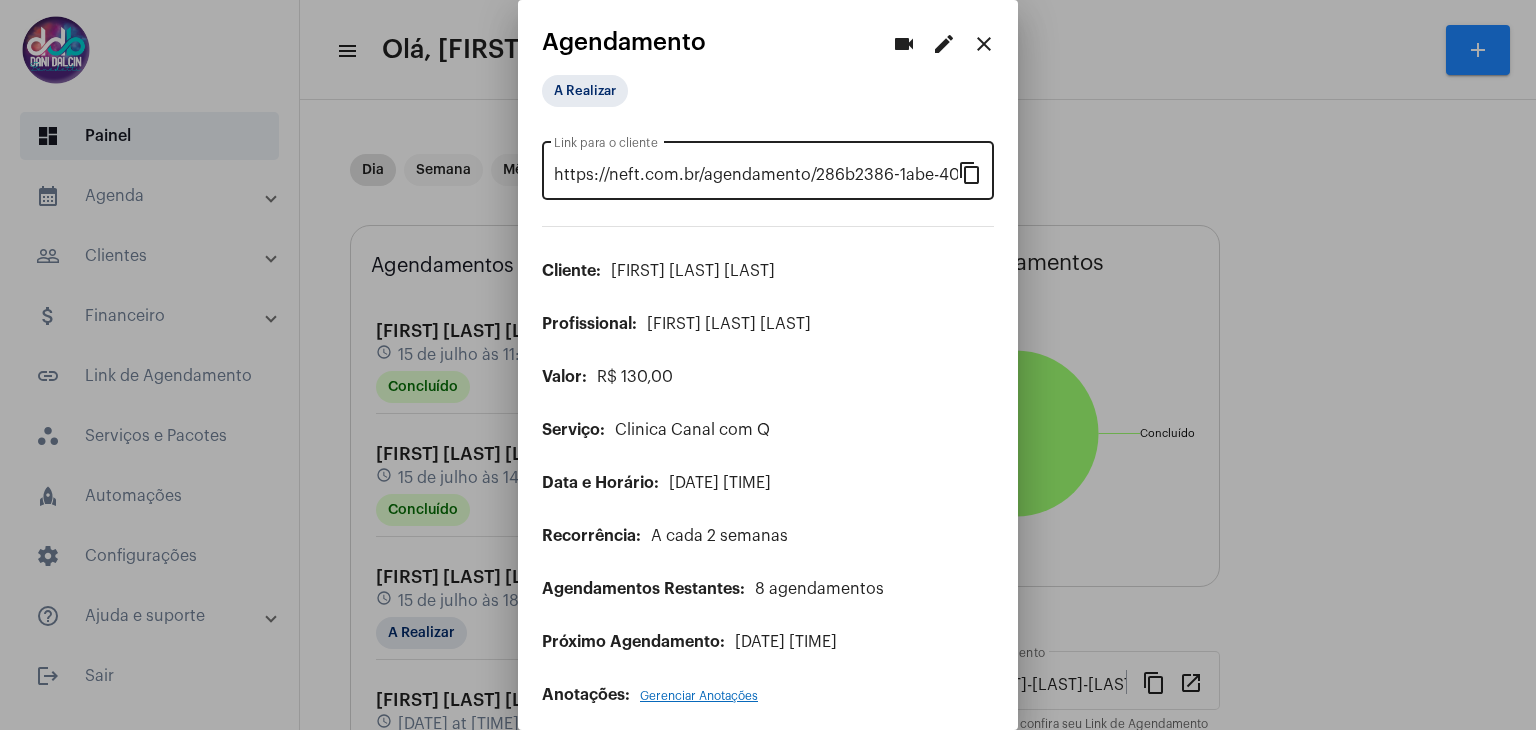 click on "content_copy" at bounding box center (970, 172) 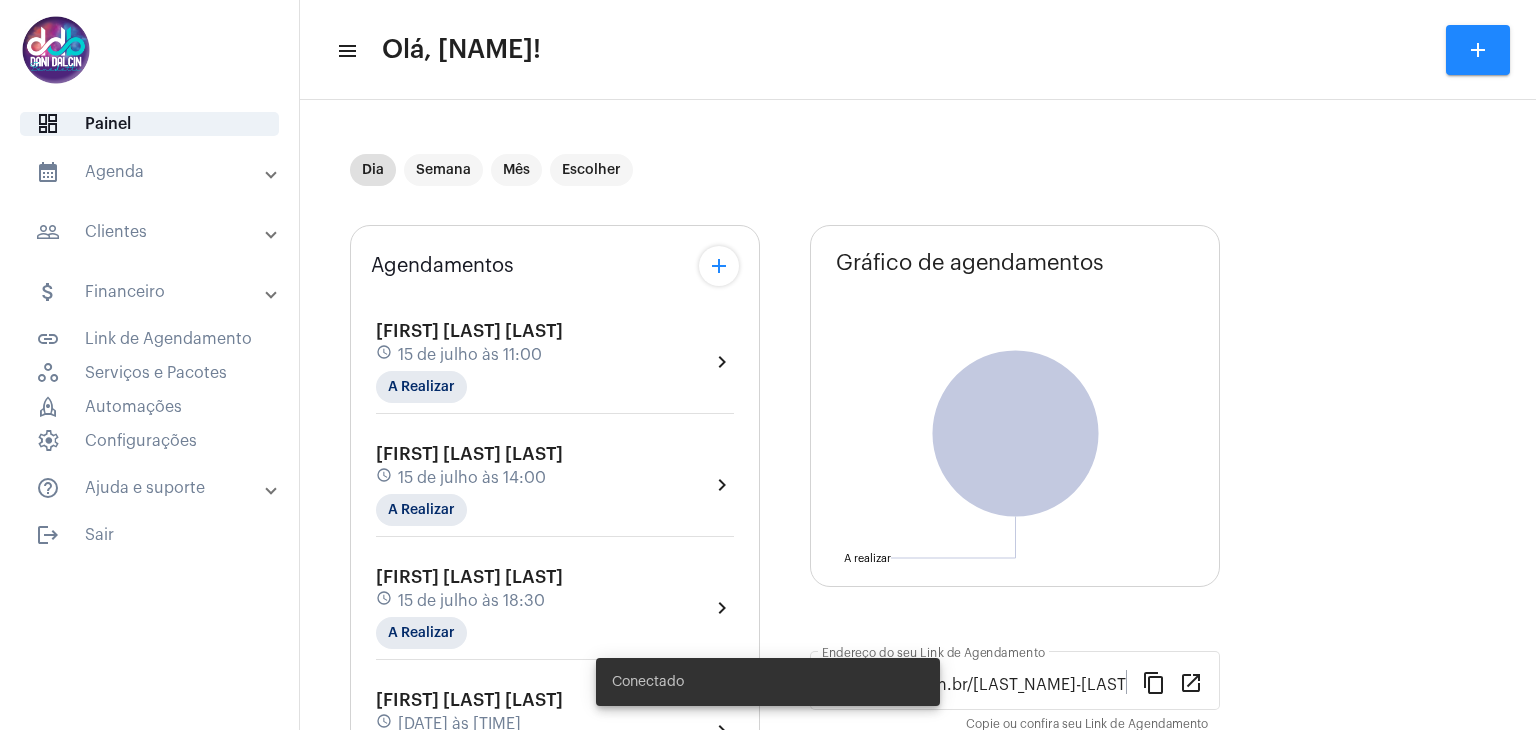 scroll, scrollTop: 0, scrollLeft: 0, axis: both 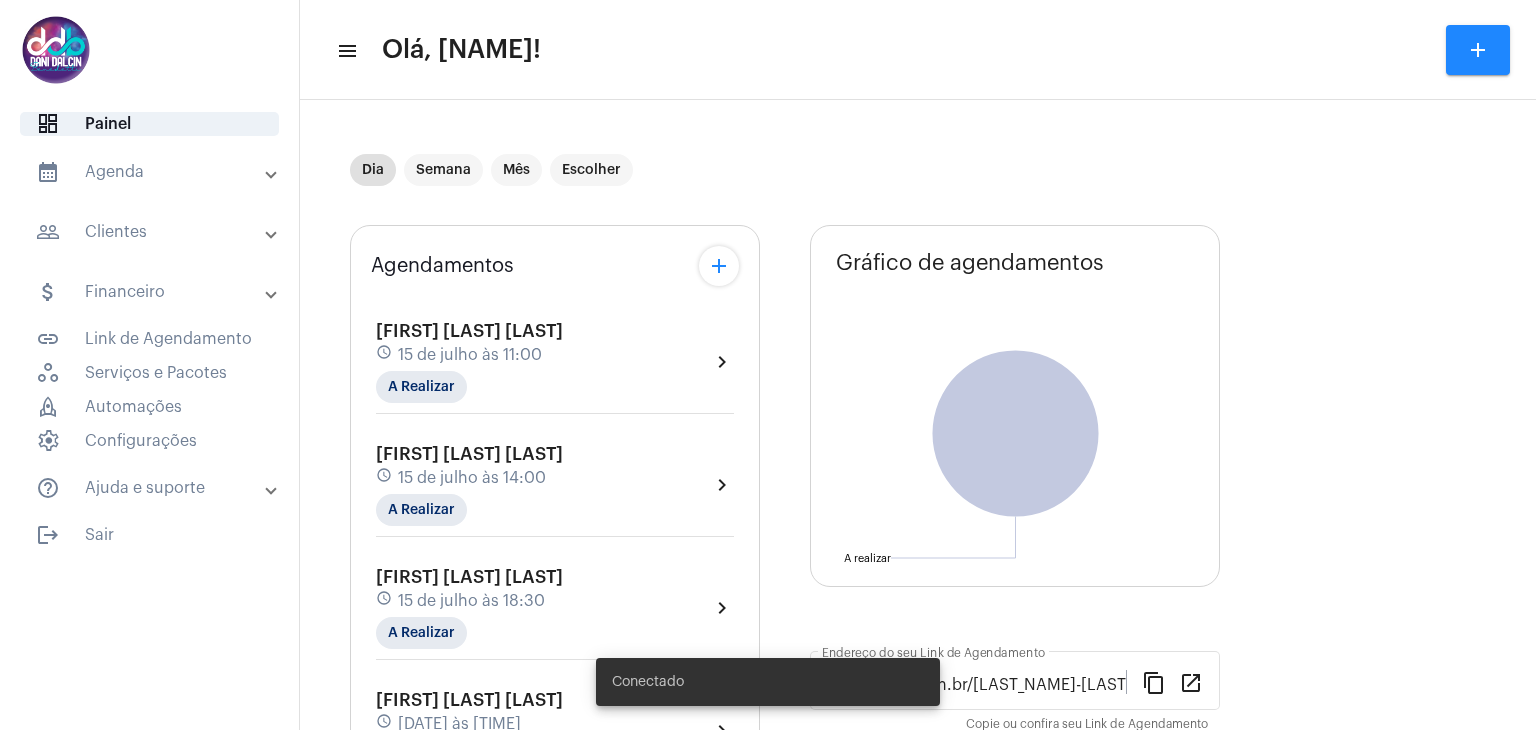 click on "people_outline  Clientes" at bounding box center (151, 232) 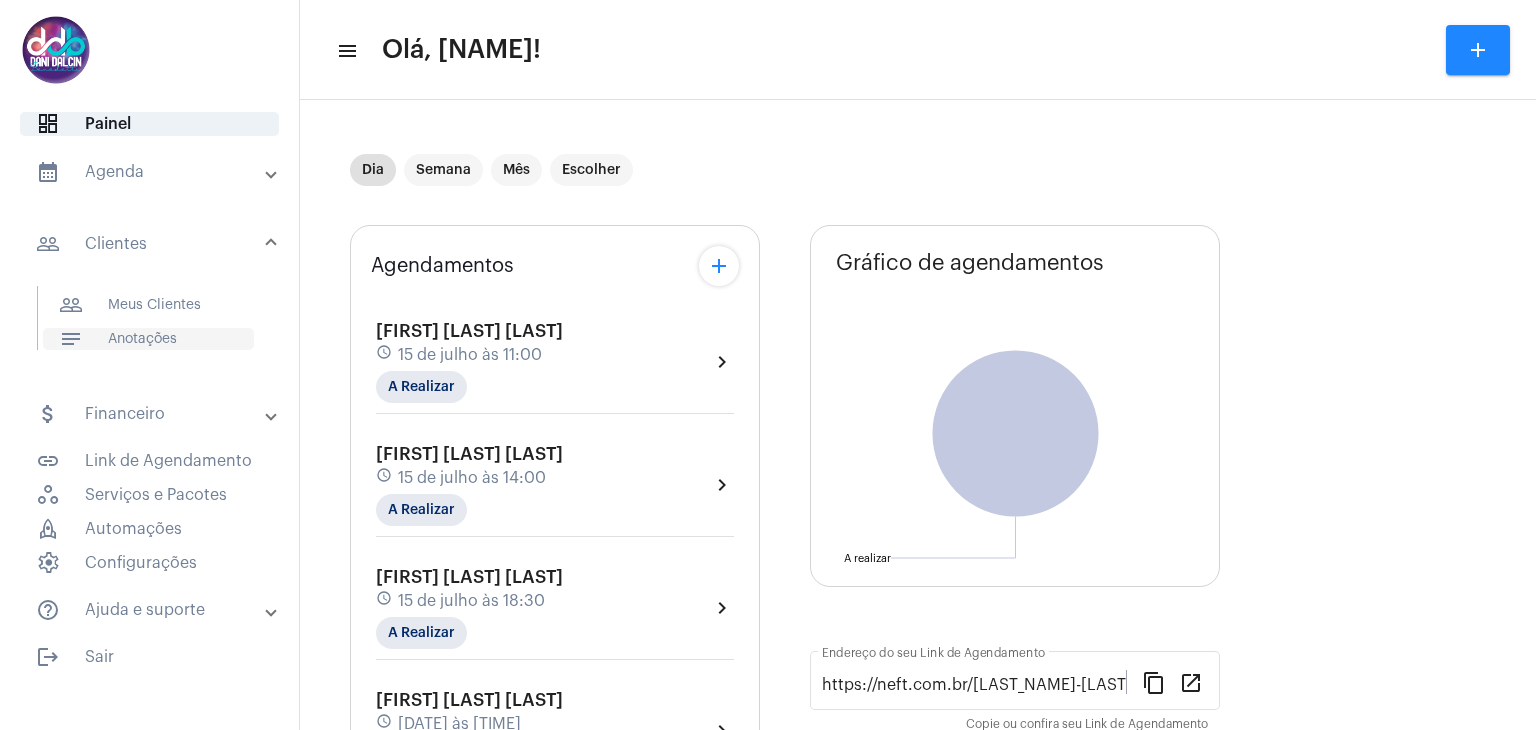 click on "notes  Anotações" at bounding box center [148, 339] 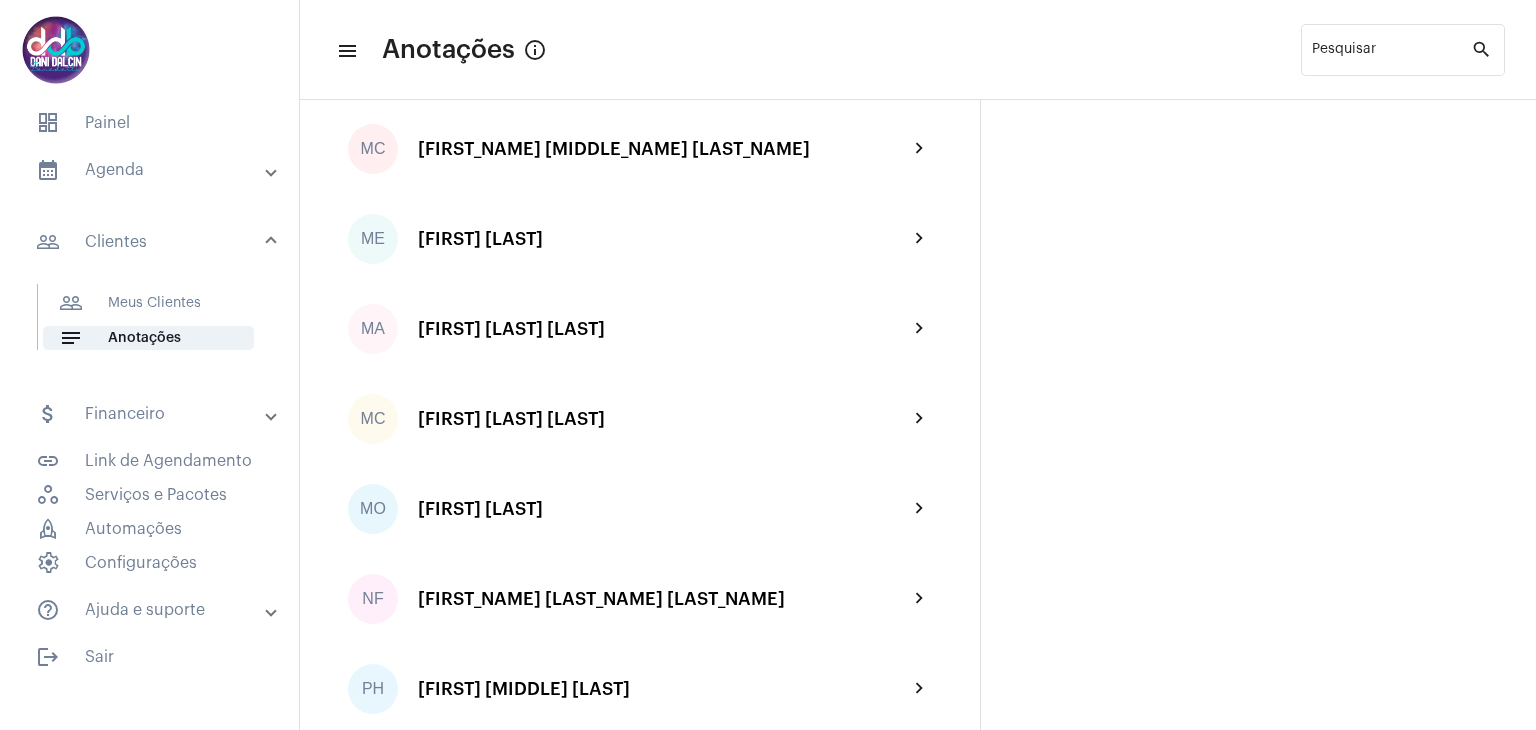 scroll, scrollTop: 3600, scrollLeft: 0, axis: vertical 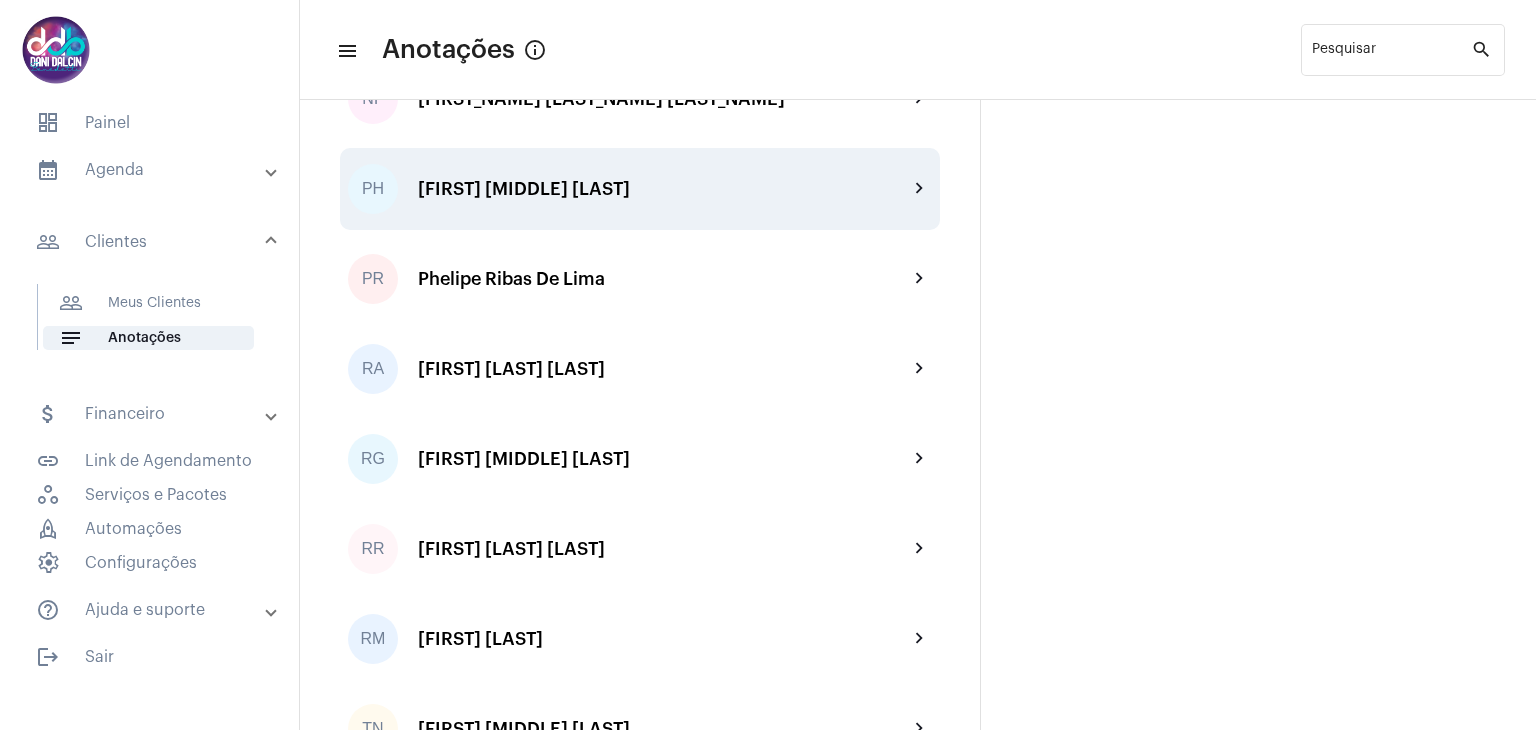 click on "PH [PERSON] [LAST] [LAST] chevron_right" 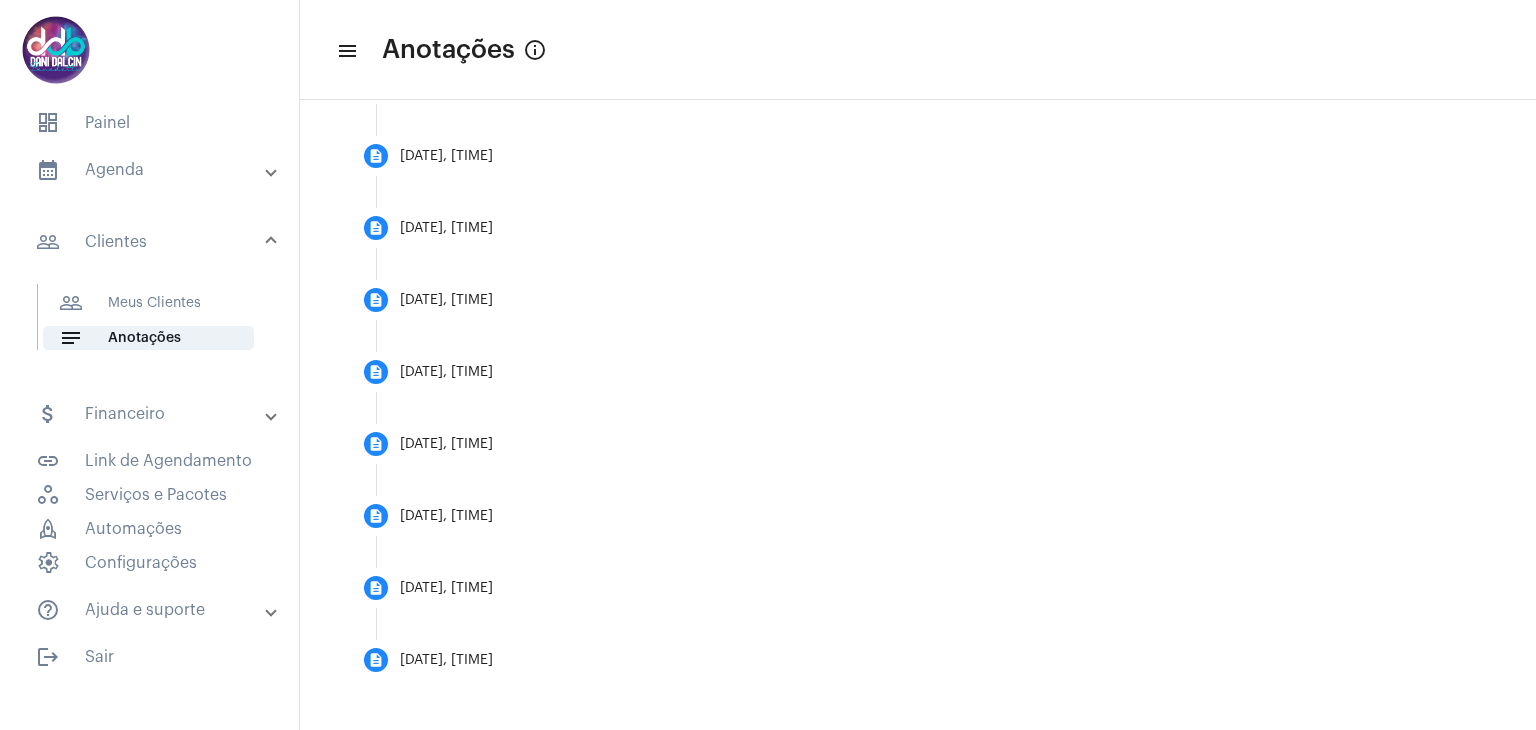 scroll, scrollTop: 812, scrollLeft: 0, axis: vertical 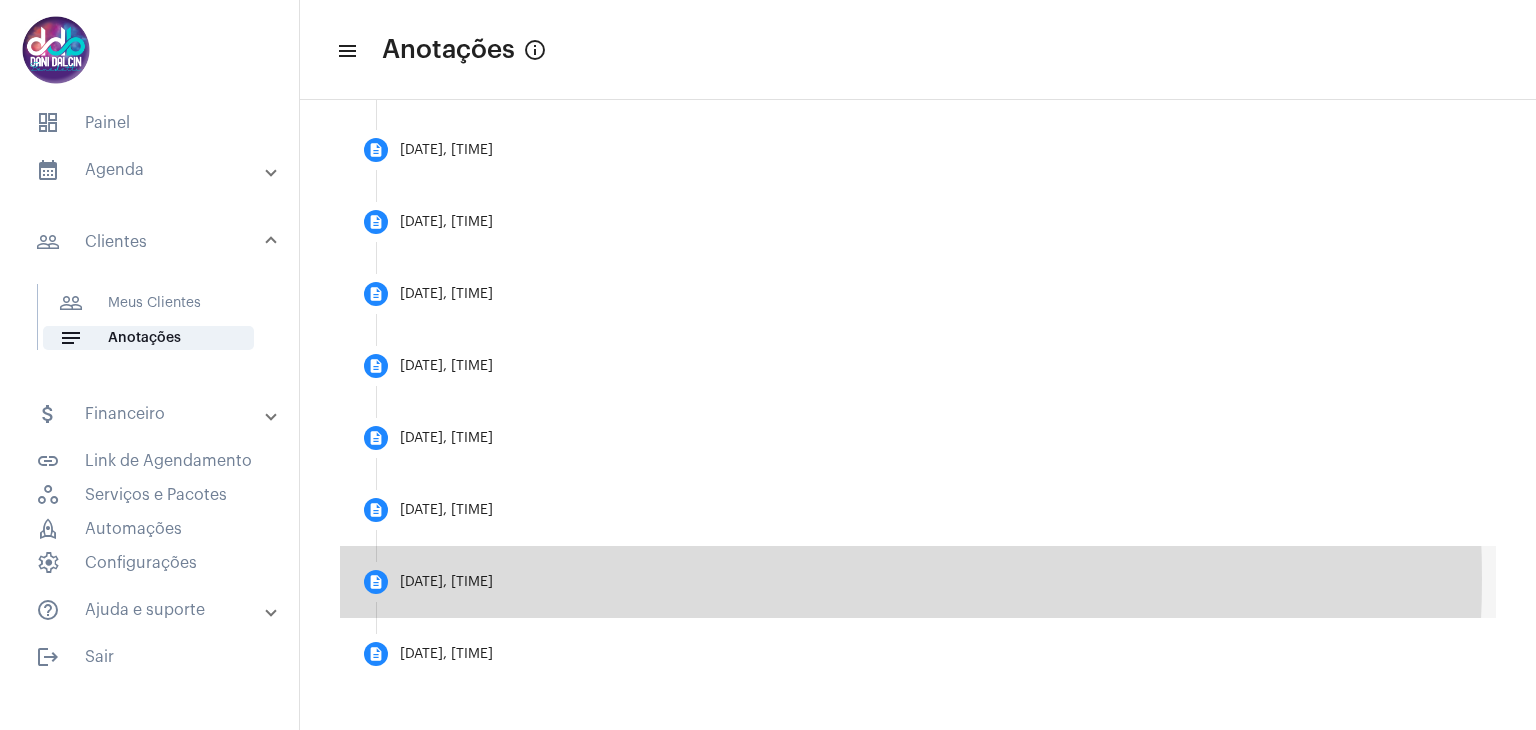 click on "description [DATE], [TIME]" at bounding box center [918, 582] 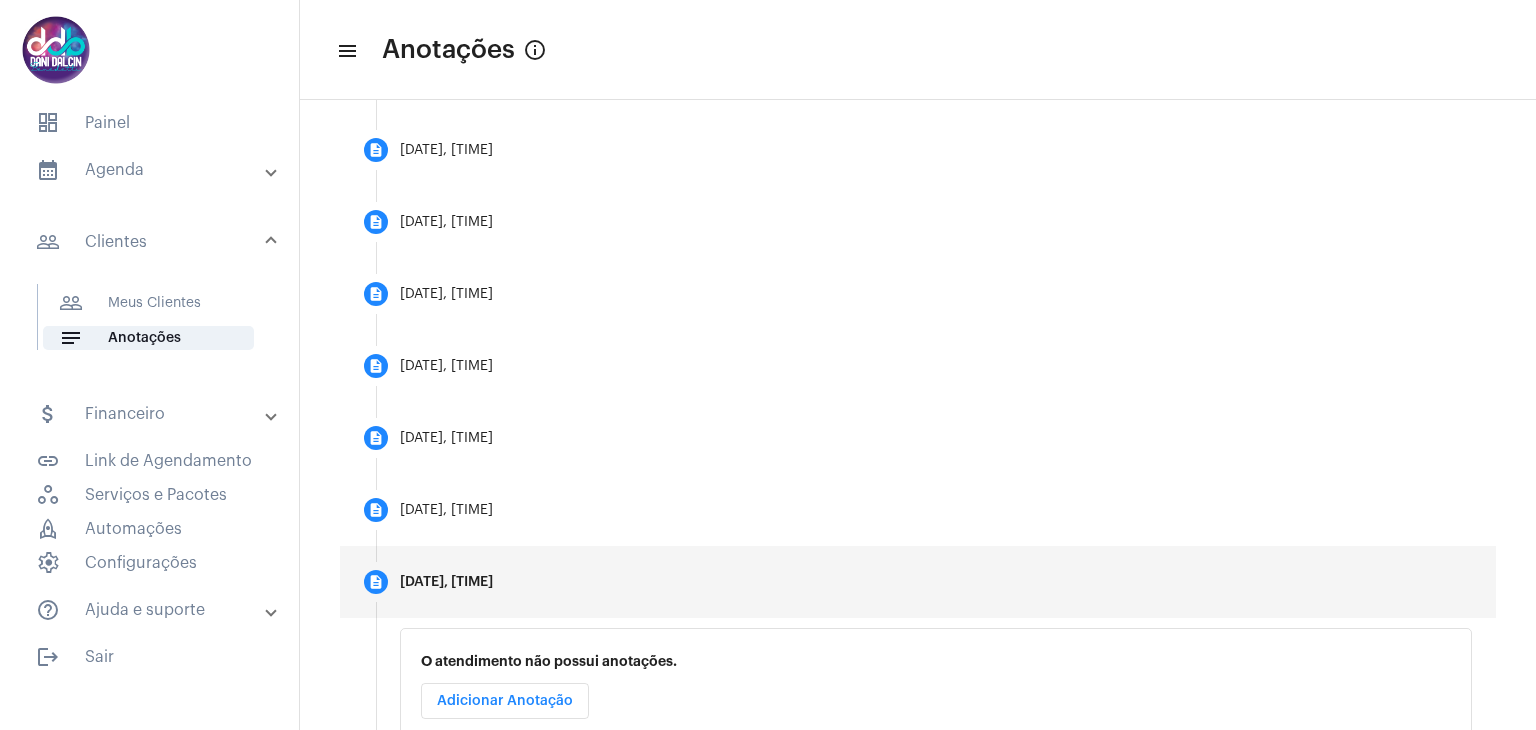 scroll, scrollTop: 812, scrollLeft: 0, axis: vertical 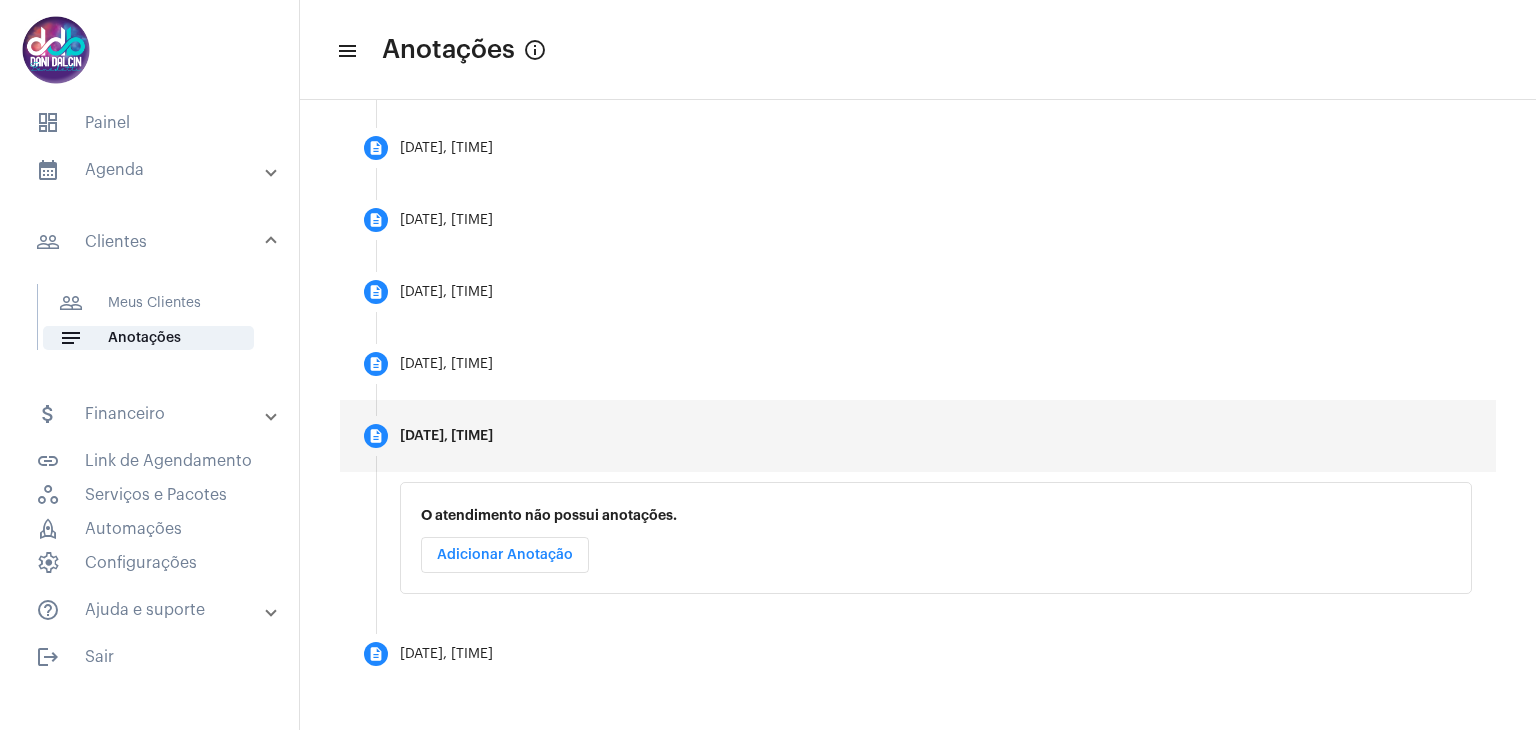 click on "Adicionar Anotação" at bounding box center [505, 555] 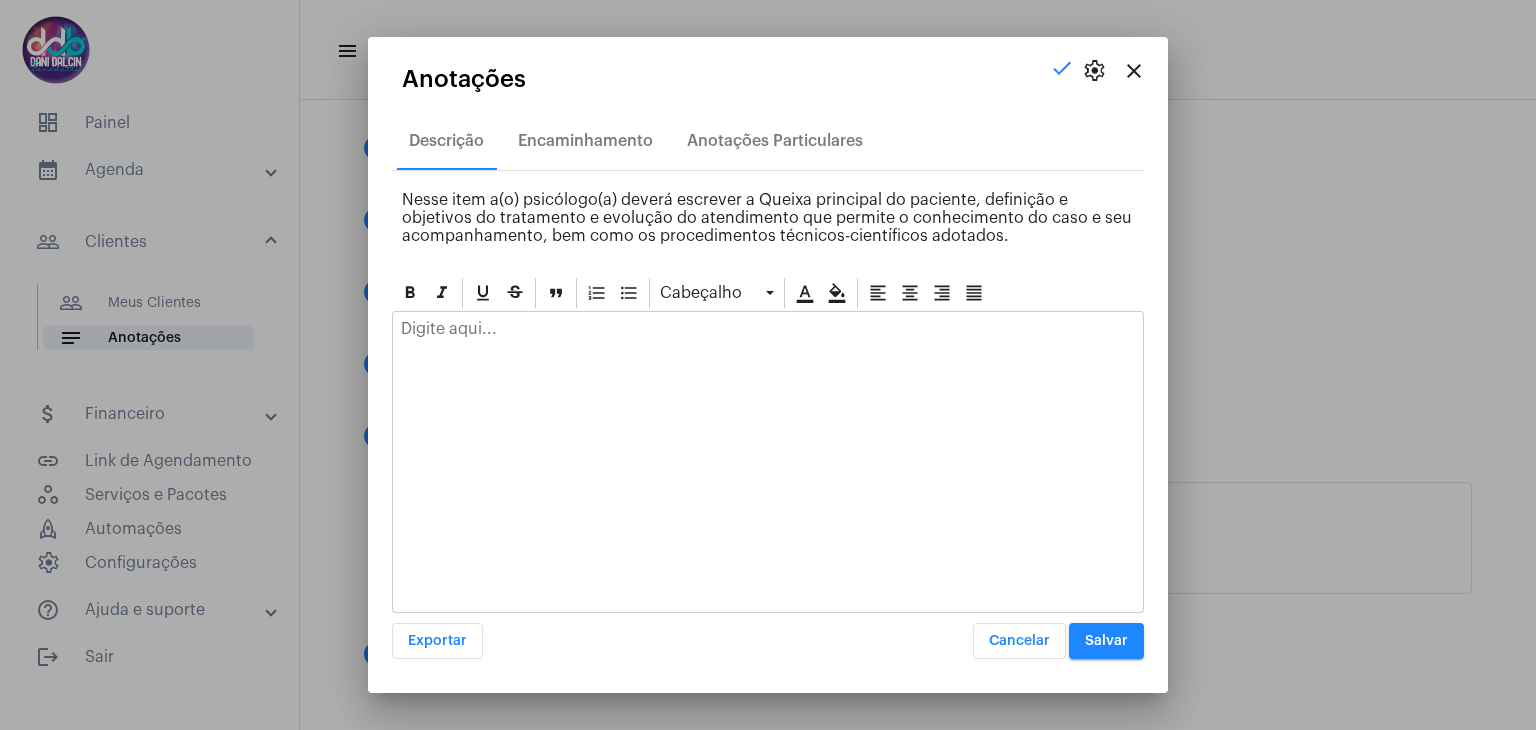 click 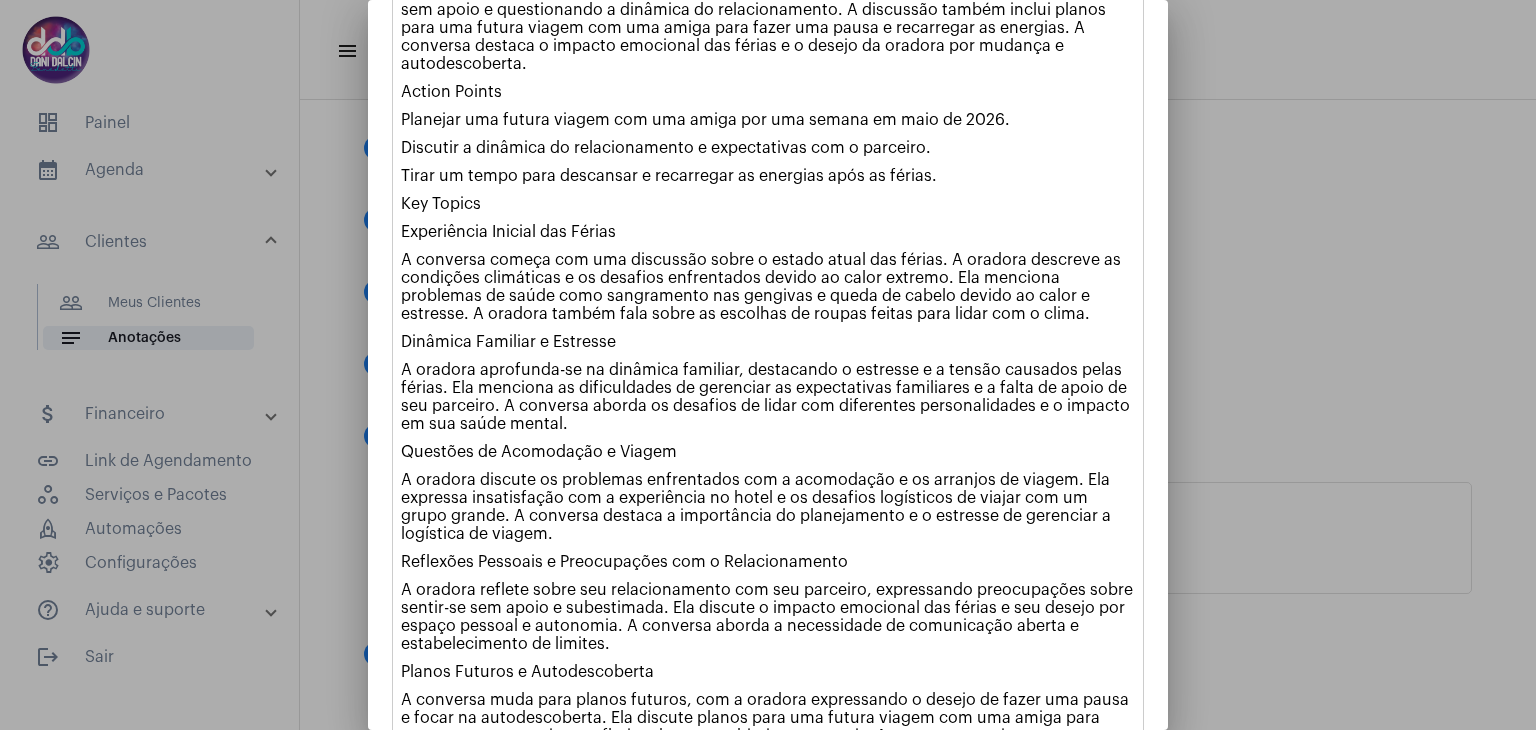 scroll, scrollTop: 1568, scrollLeft: 0, axis: vertical 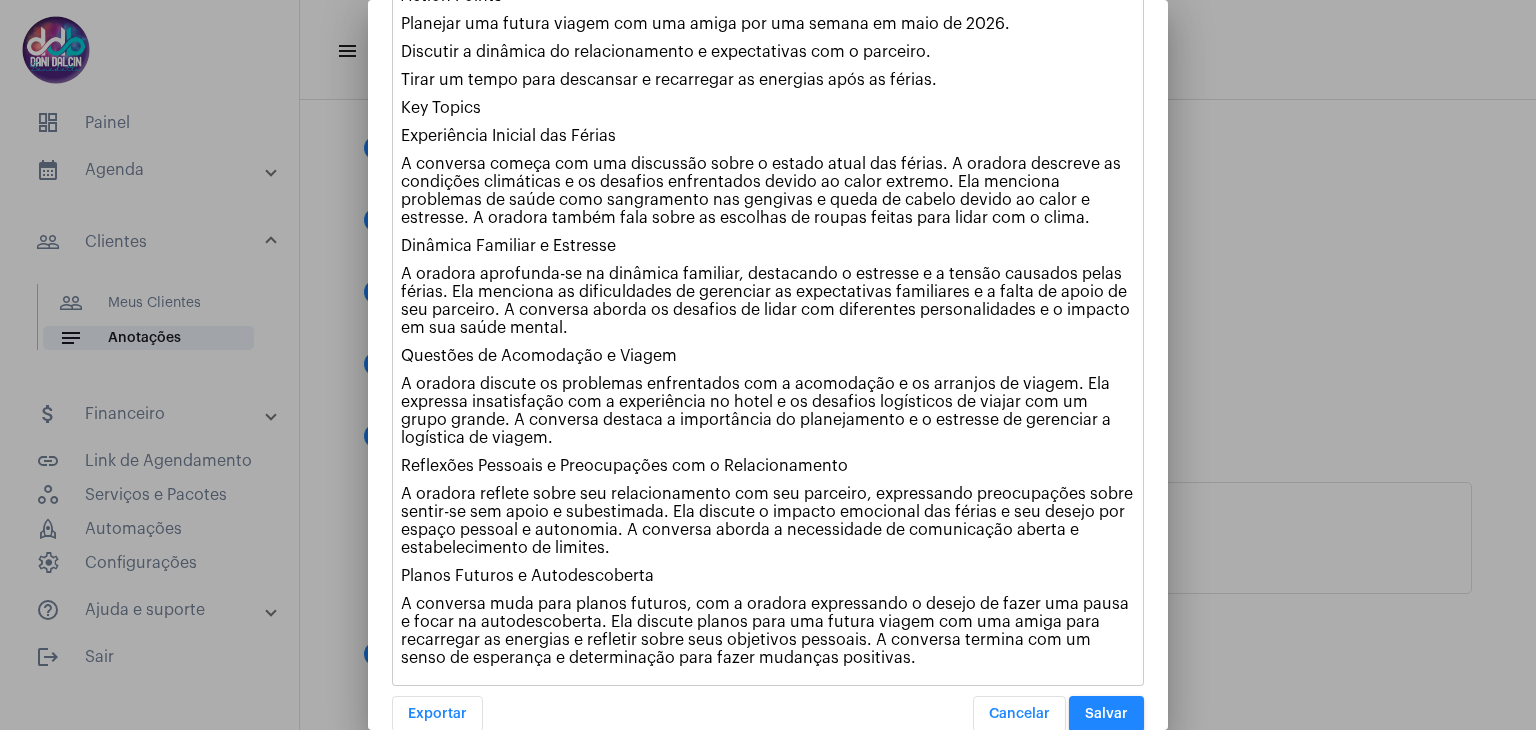click on "Salvar" at bounding box center [1106, 714] 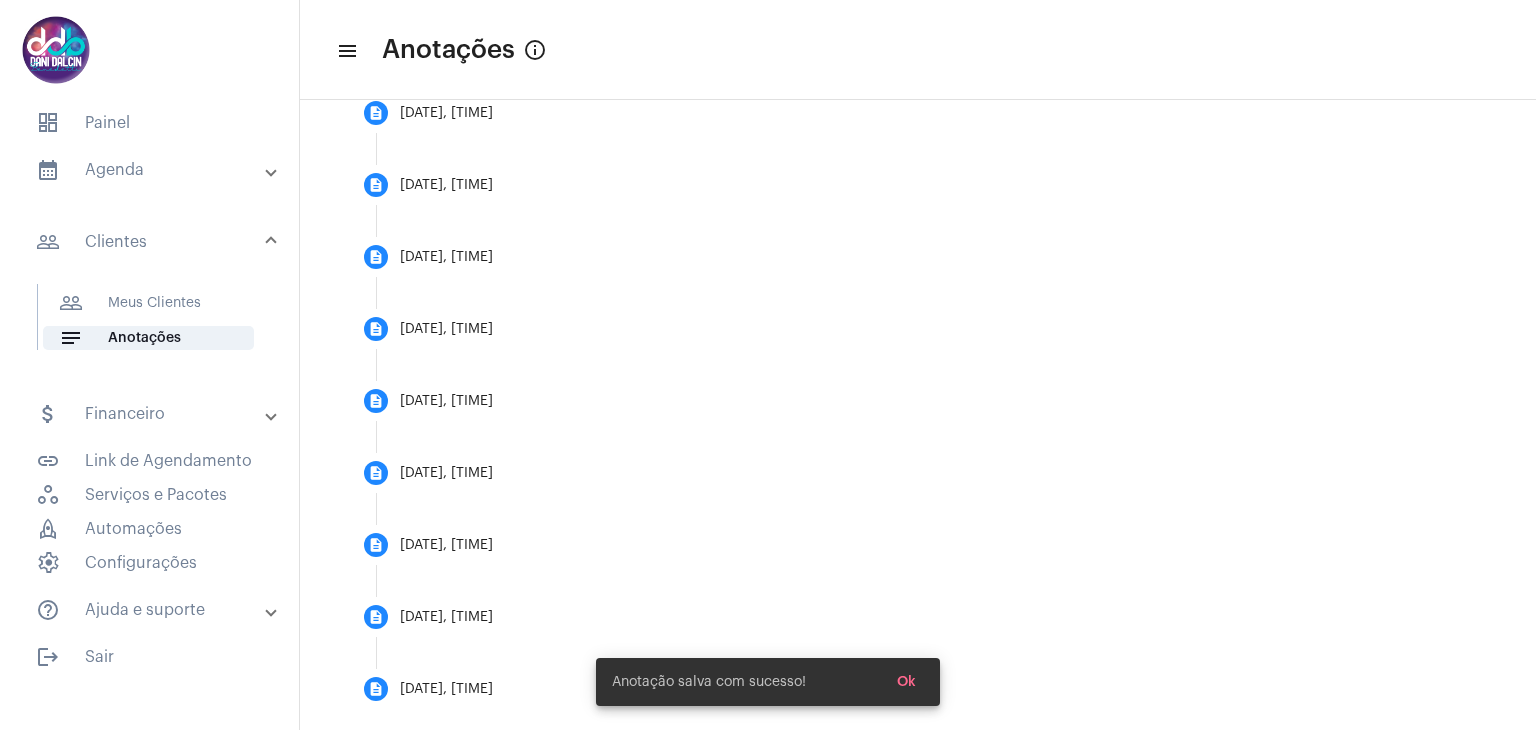 scroll, scrollTop: 812, scrollLeft: 0, axis: vertical 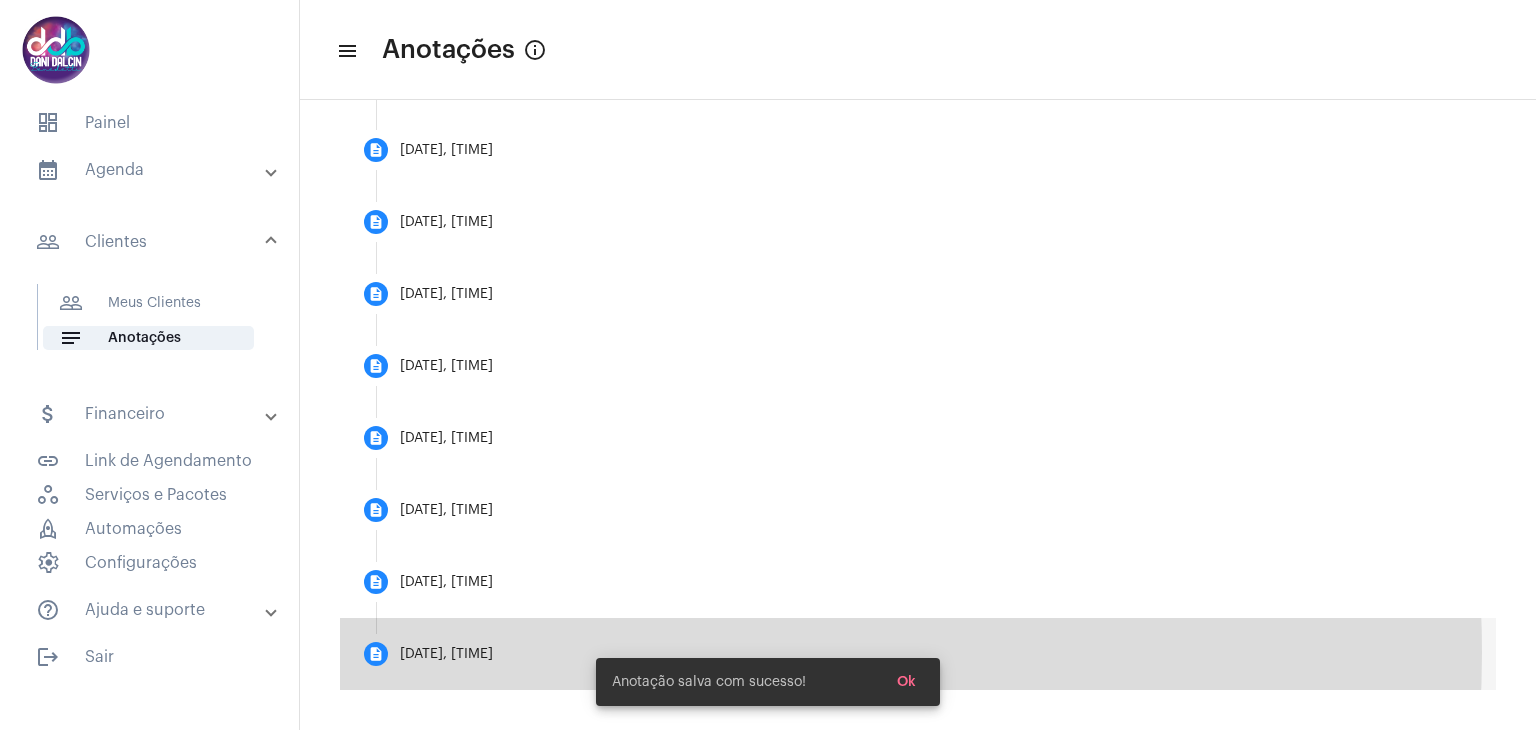 click on "description [DATE], [TIME]" at bounding box center (918, 654) 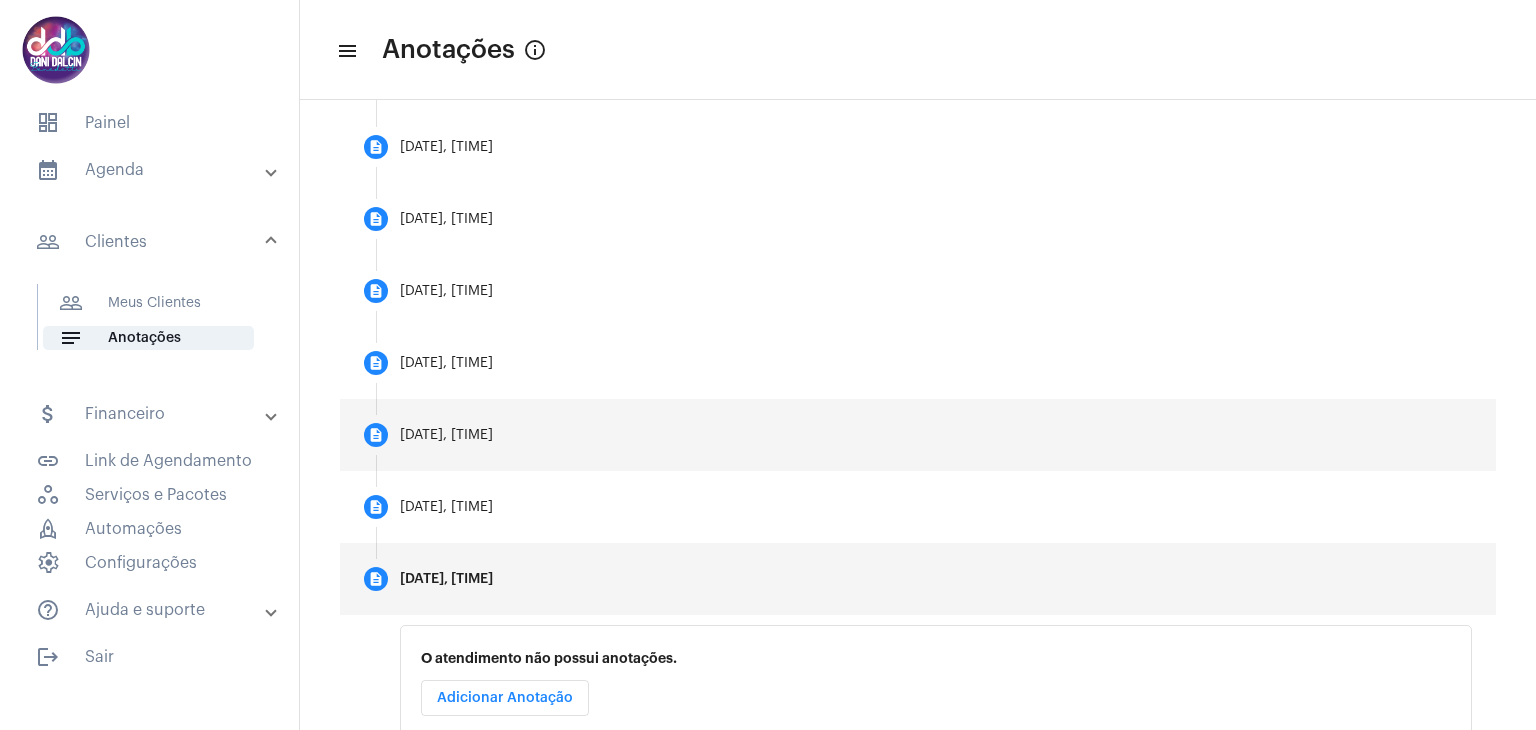 scroll, scrollTop: 812, scrollLeft: 0, axis: vertical 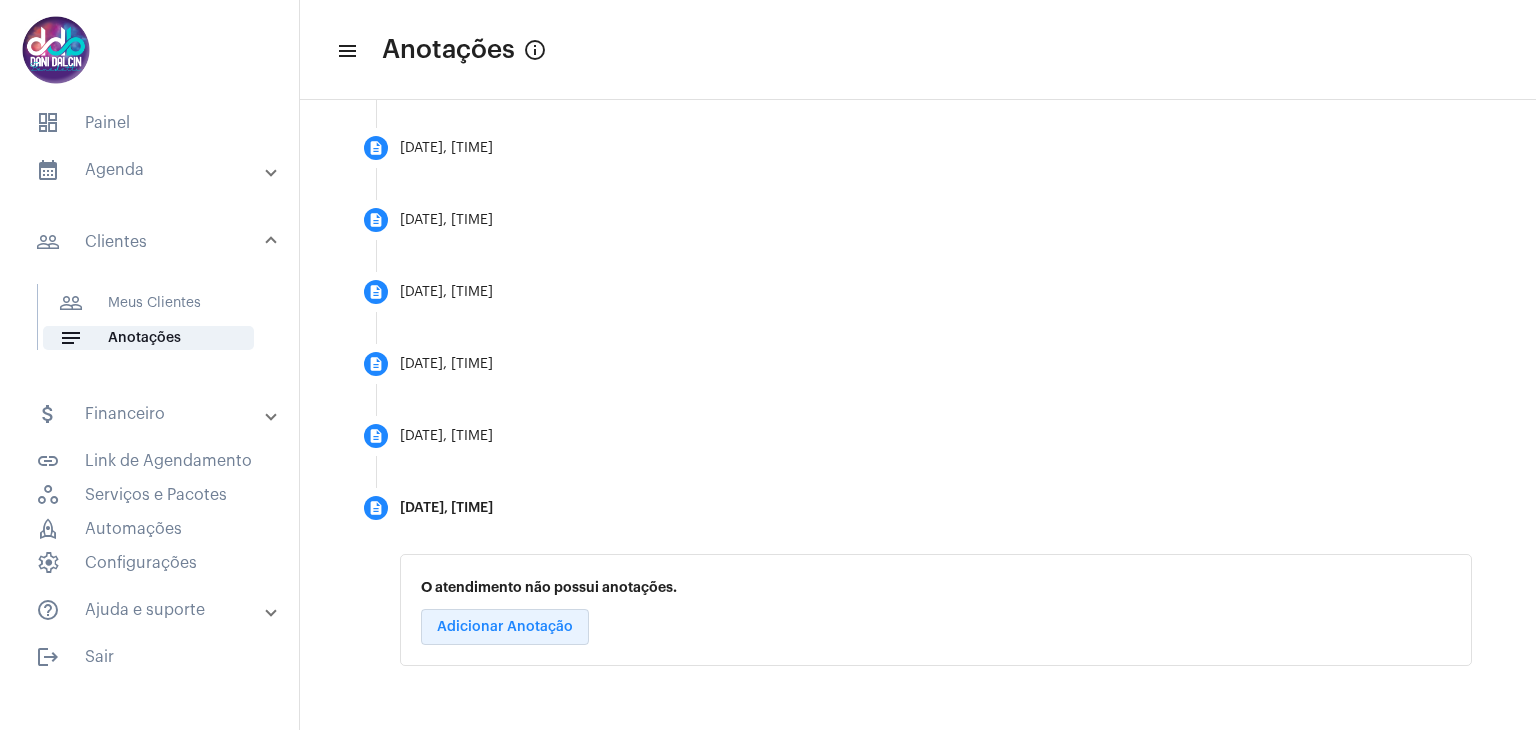 click on "Adicionar Anotação" at bounding box center [505, 627] 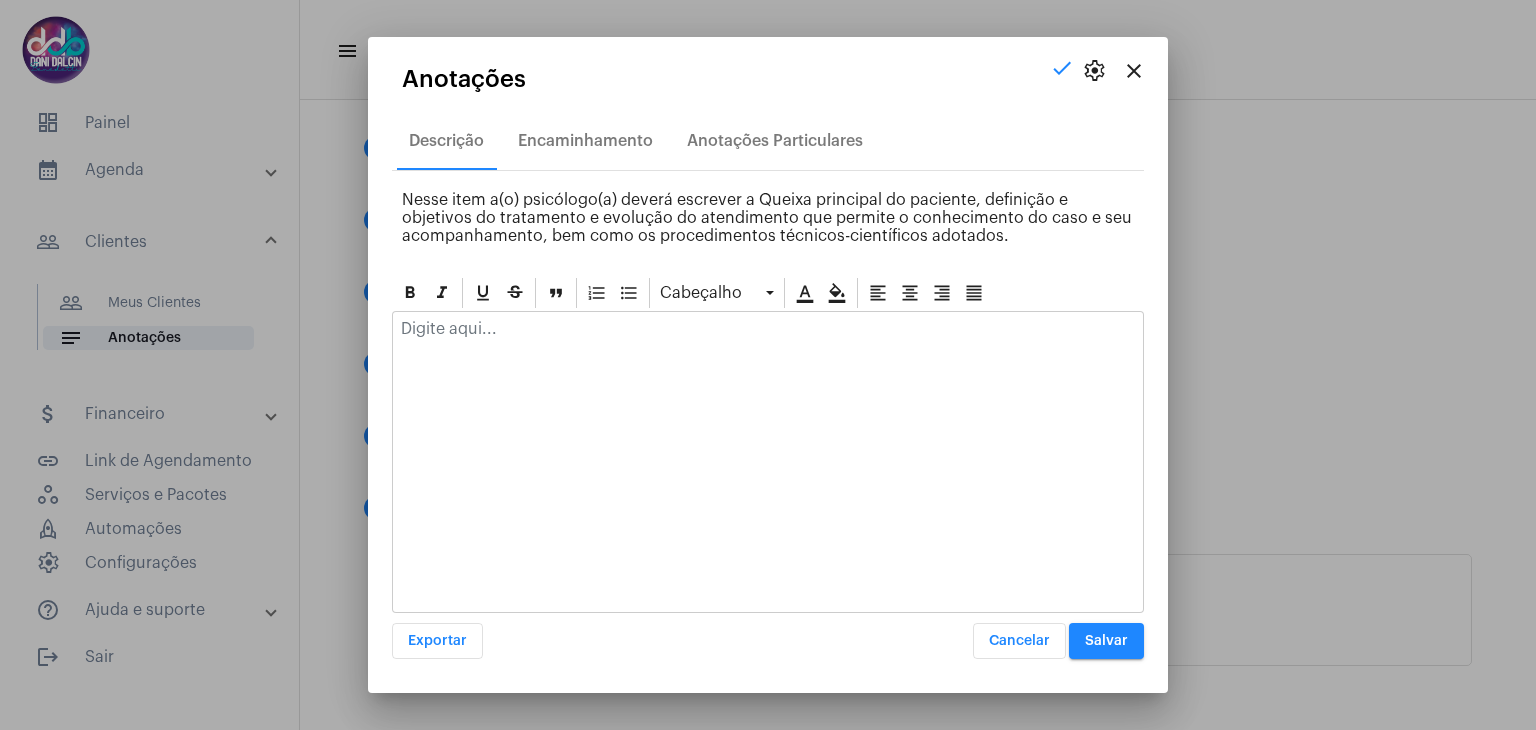 click 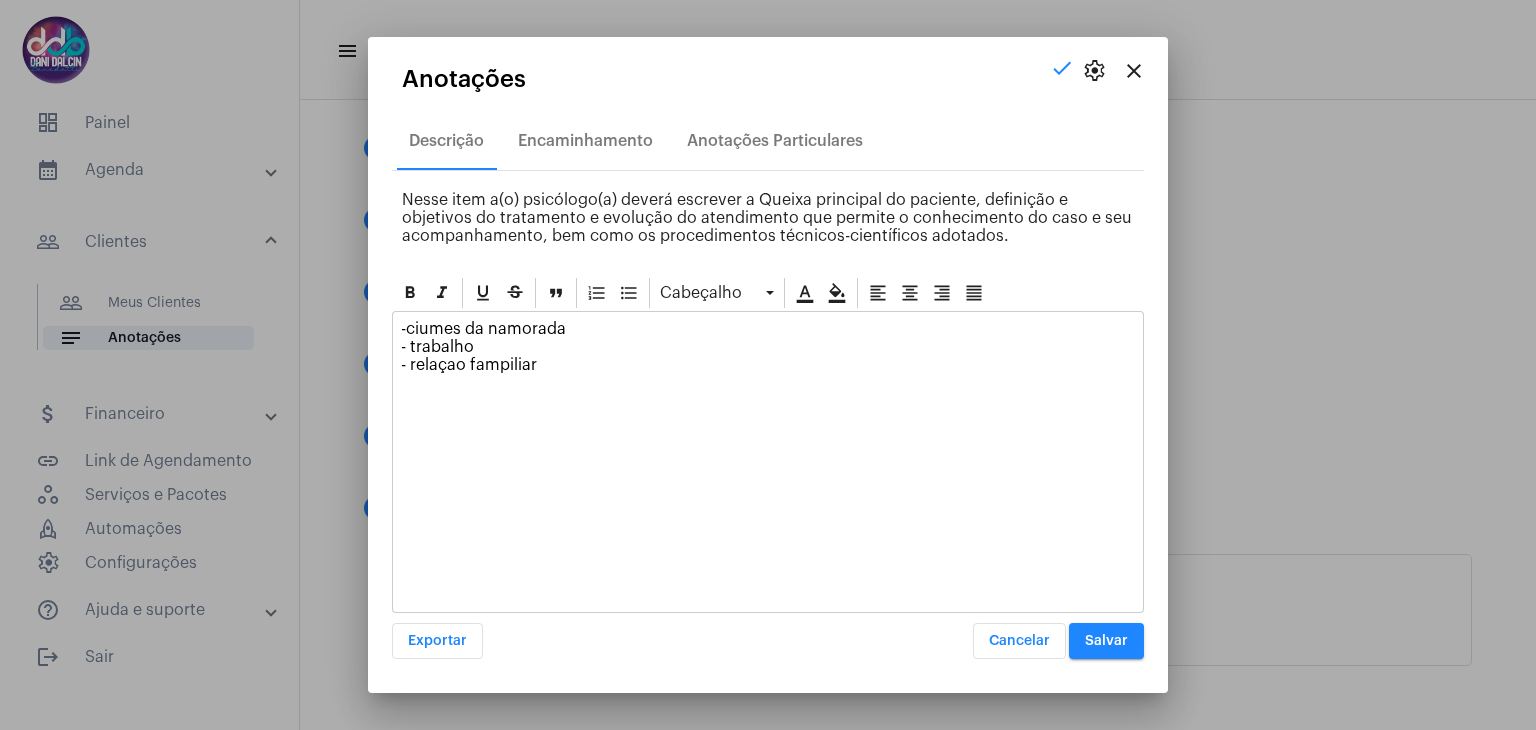 click on "-ciumes da namorada - trabalho - relaçao fampiliar" 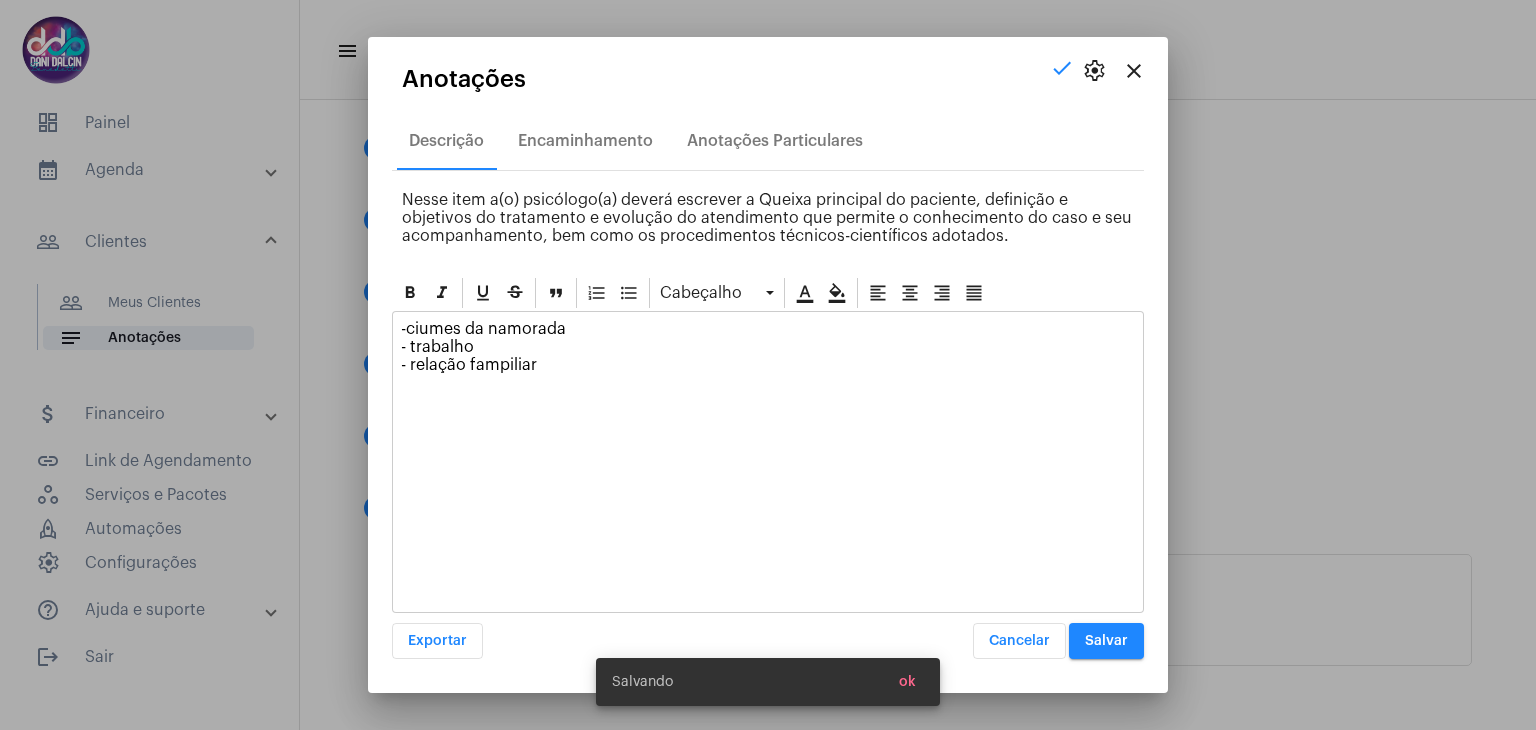 click on "-ciumes da namorada - trabalho - relação fampiliar" 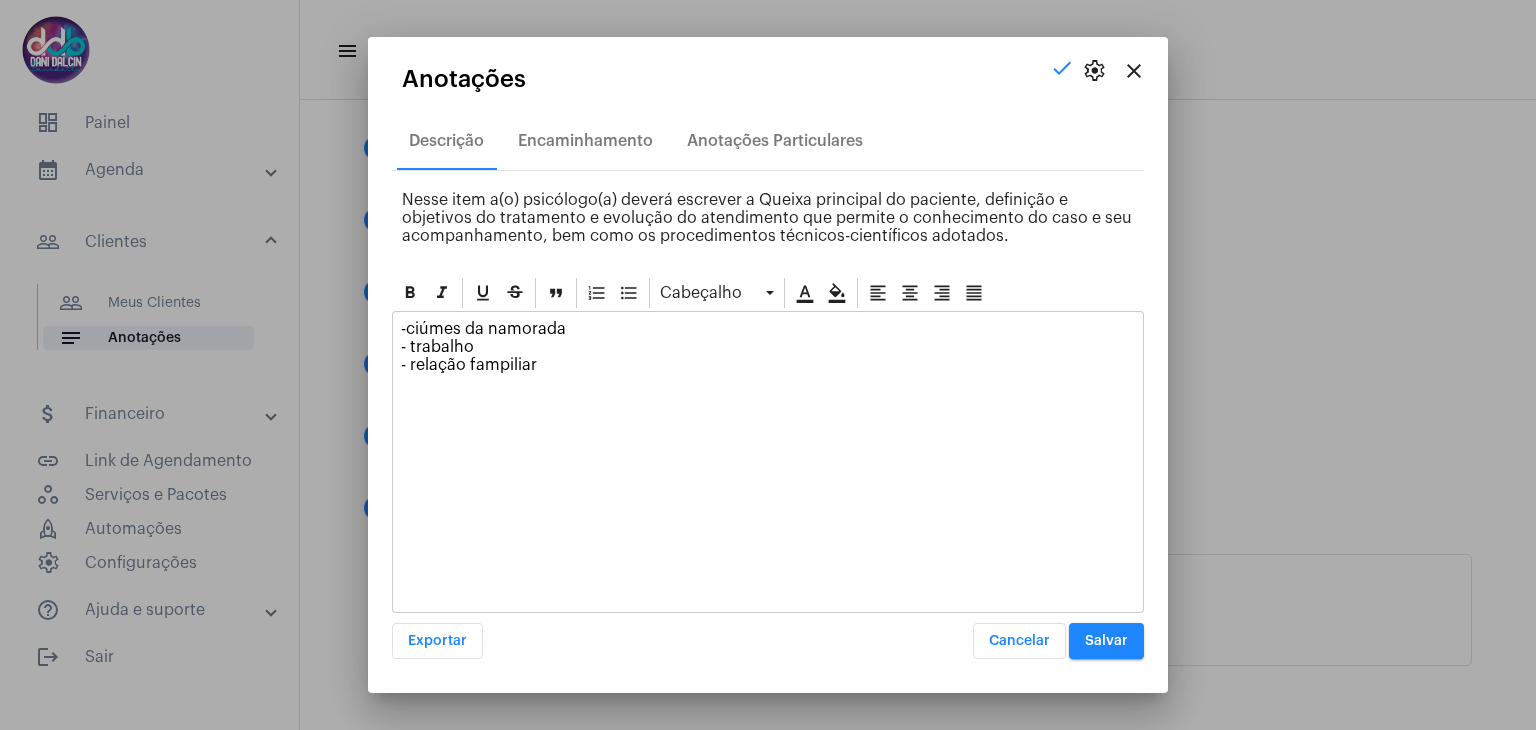 click on "-ciúmes da namorada - trabalho - relaçao fampiliar" 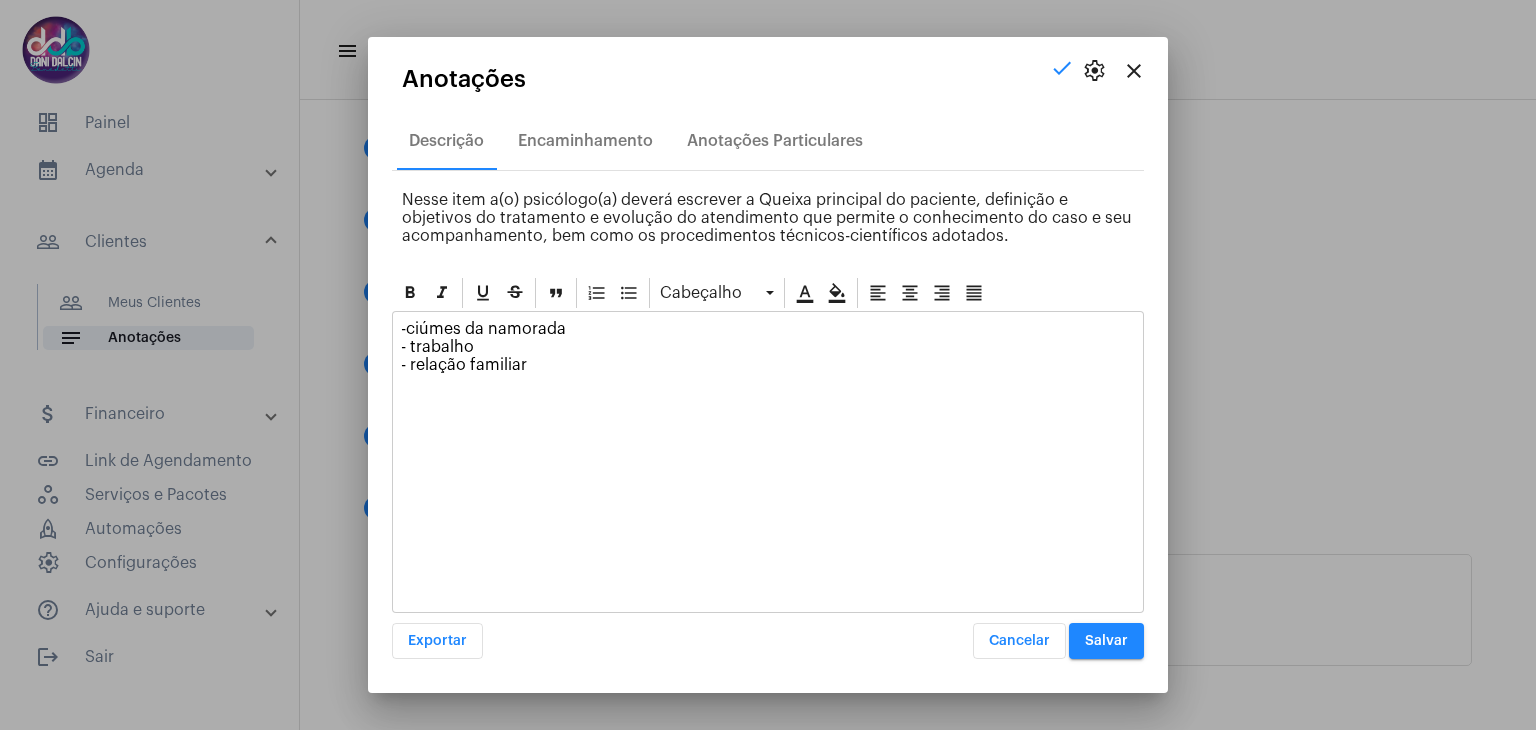 click on "Salvar" at bounding box center [1106, 641] 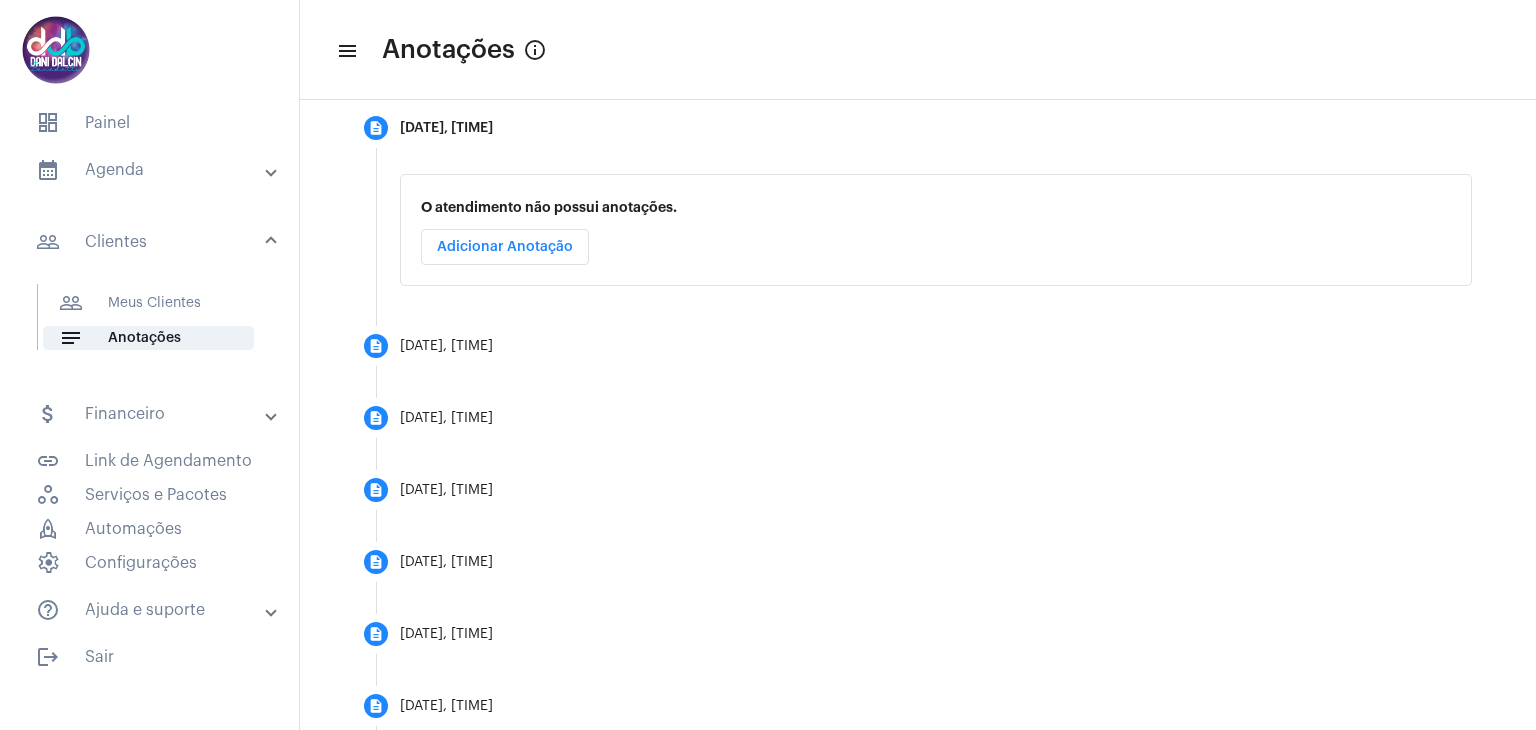 scroll, scrollTop: 812, scrollLeft: 0, axis: vertical 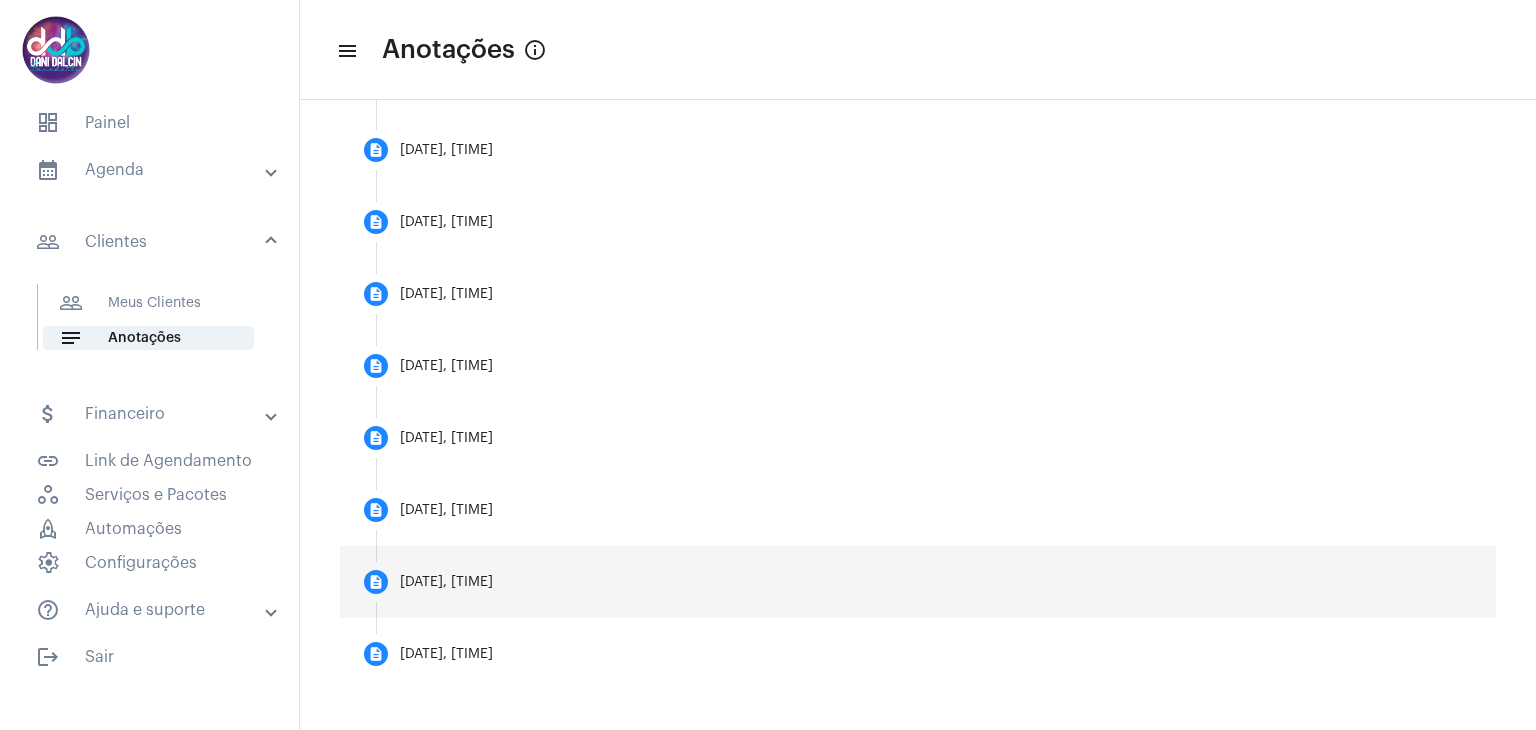 click on "description [DATE], [TIME]" at bounding box center (918, 582) 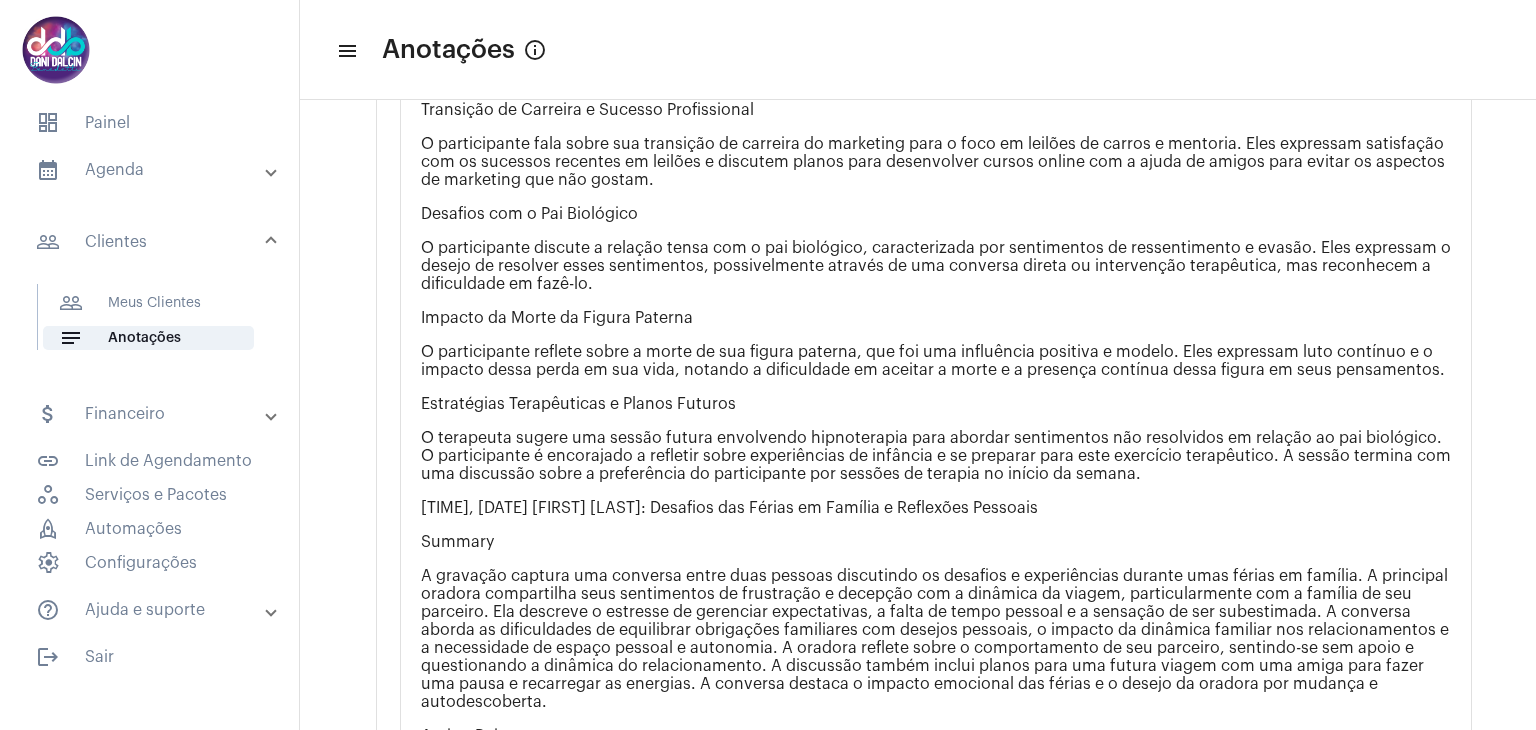 scroll, scrollTop: 1966, scrollLeft: 0, axis: vertical 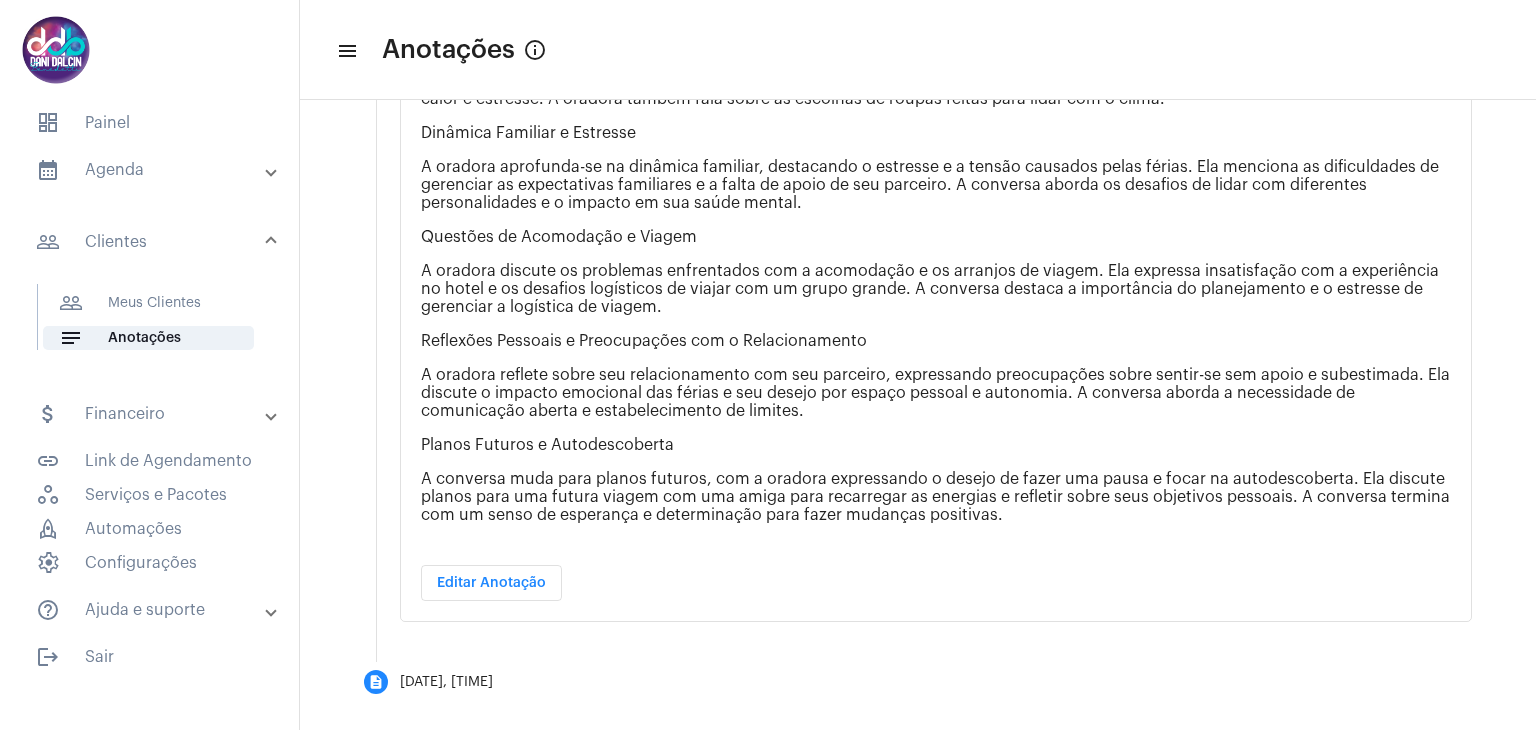 drag, startPoint x: 421, startPoint y: 293, endPoint x: 1019, endPoint y: 496, distance: 631.5164 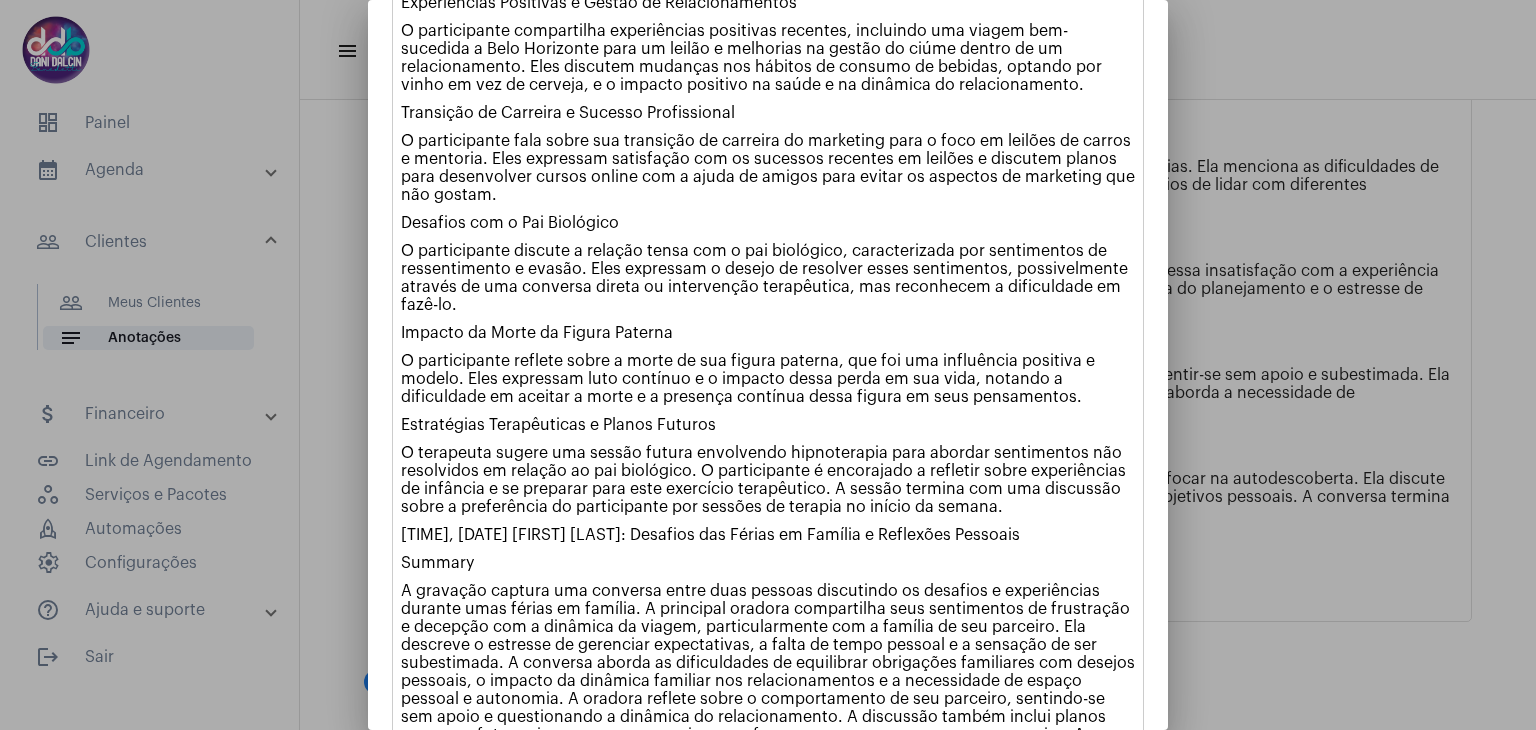 scroll, scrollTop: 800, scrollLeft: 0, axis: vertical 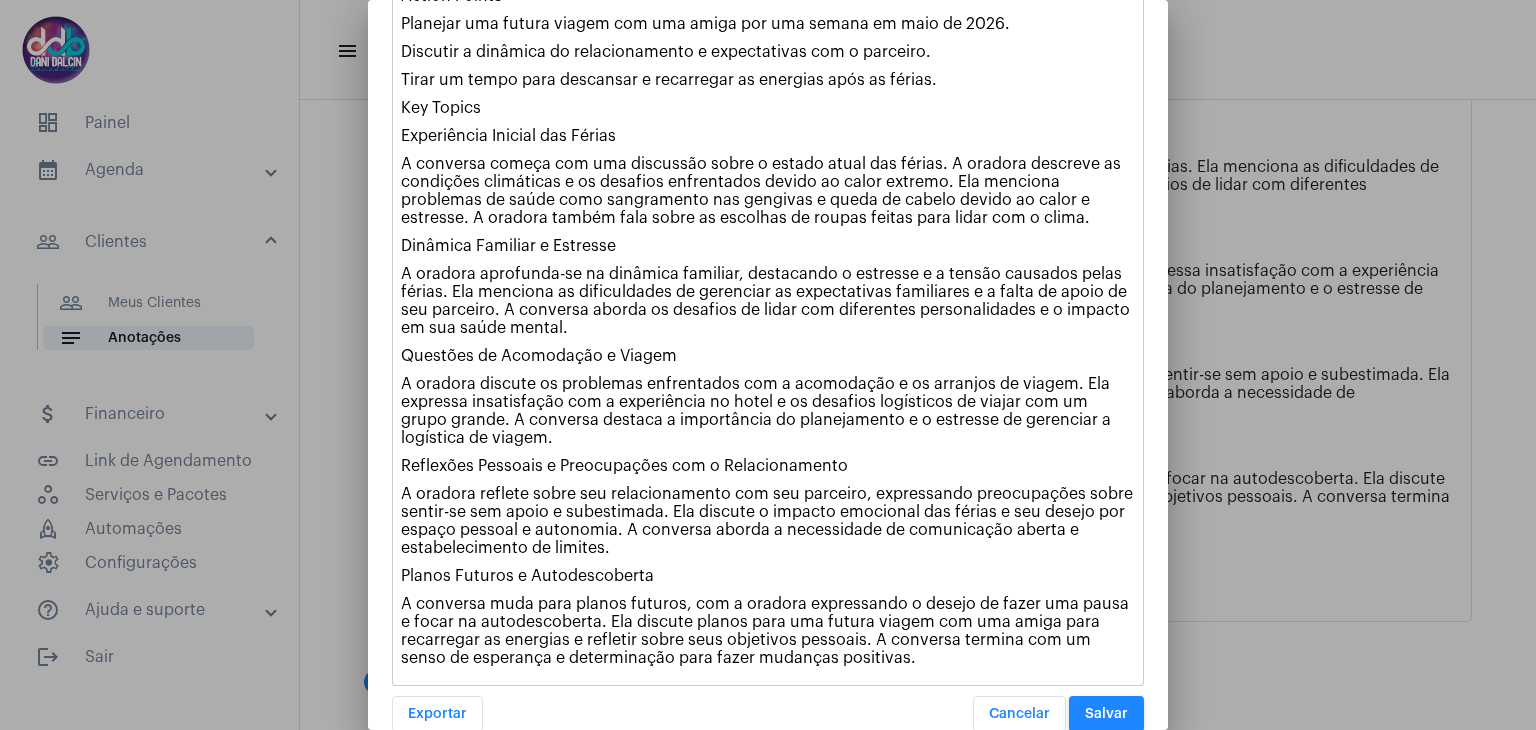 drag, startPoint x: 400, startPoint y: 479, endPoint x: 949, endPoint y: 623, distance: 567.57117 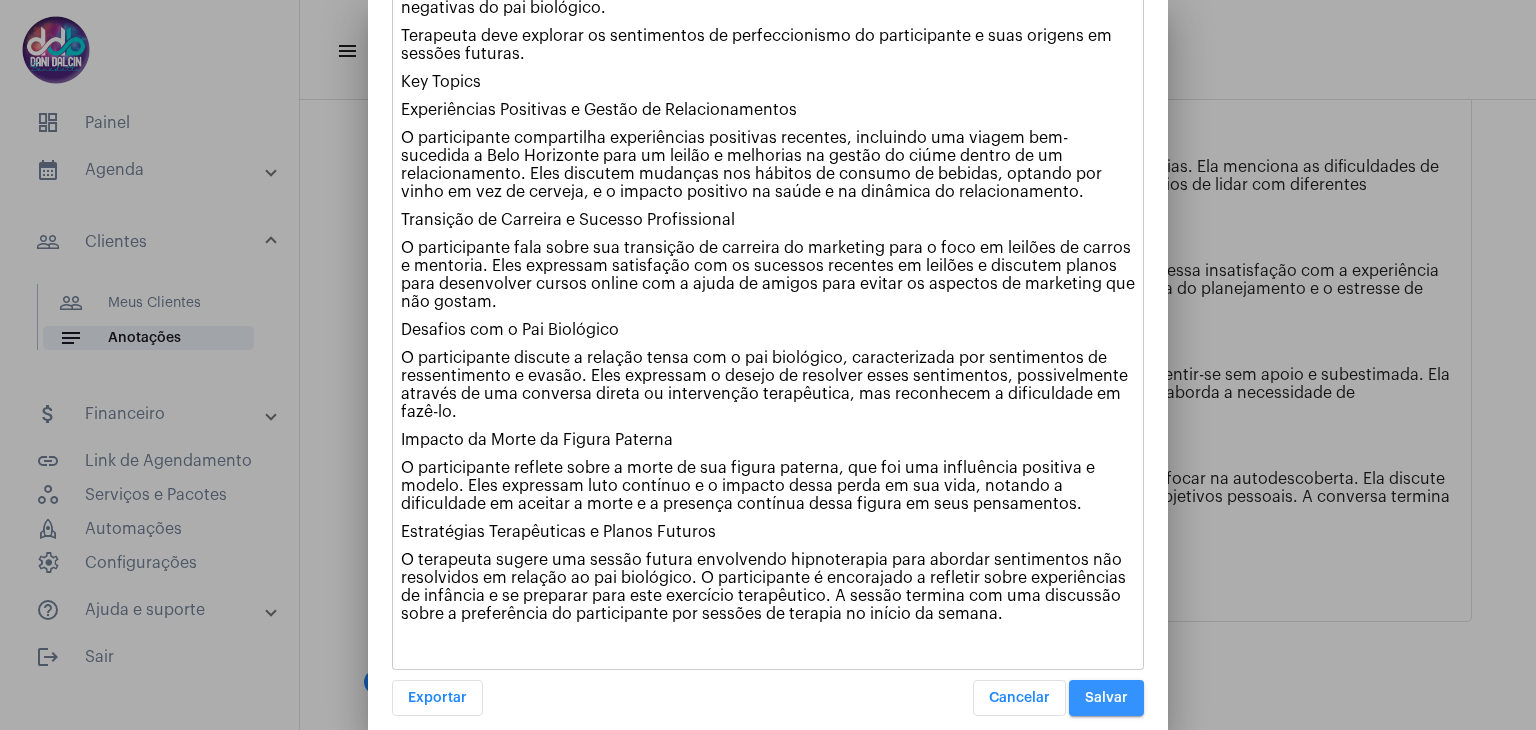 click on "Salvar" at bounding box center (1106, 698) 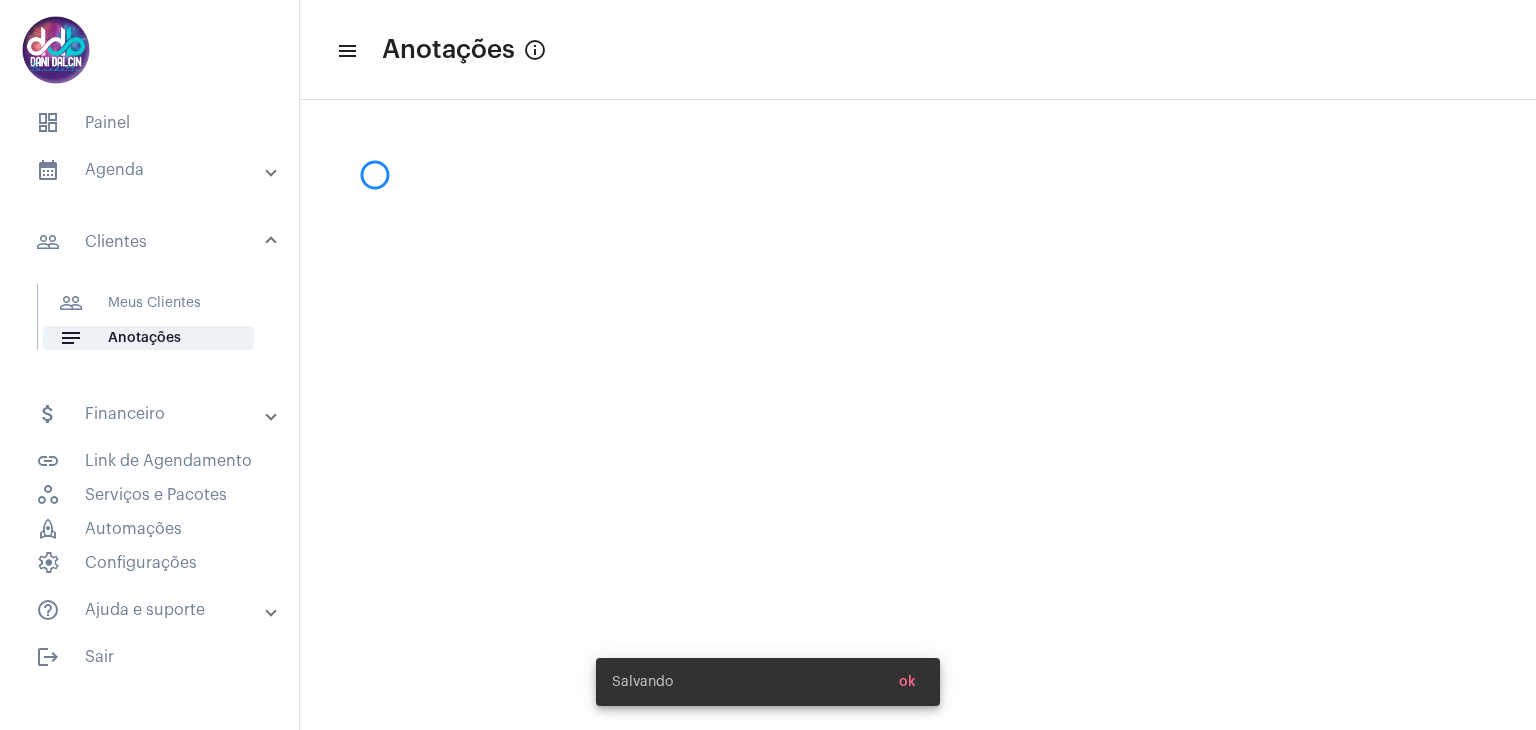 scroll, scrollTop: 0, scrollLeft: 0, axis: both 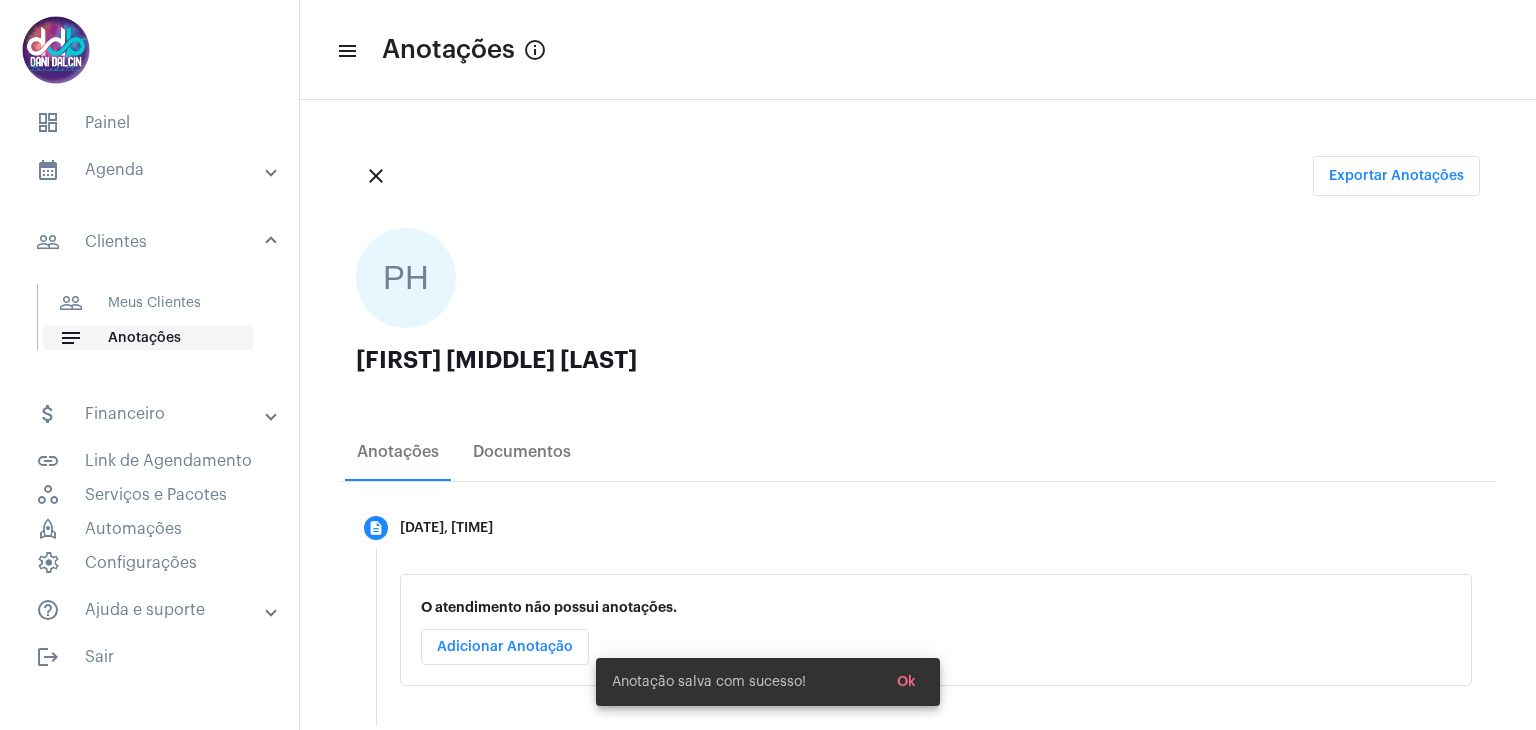 click on "notes  Anotações" at bounding box center [148, 338] 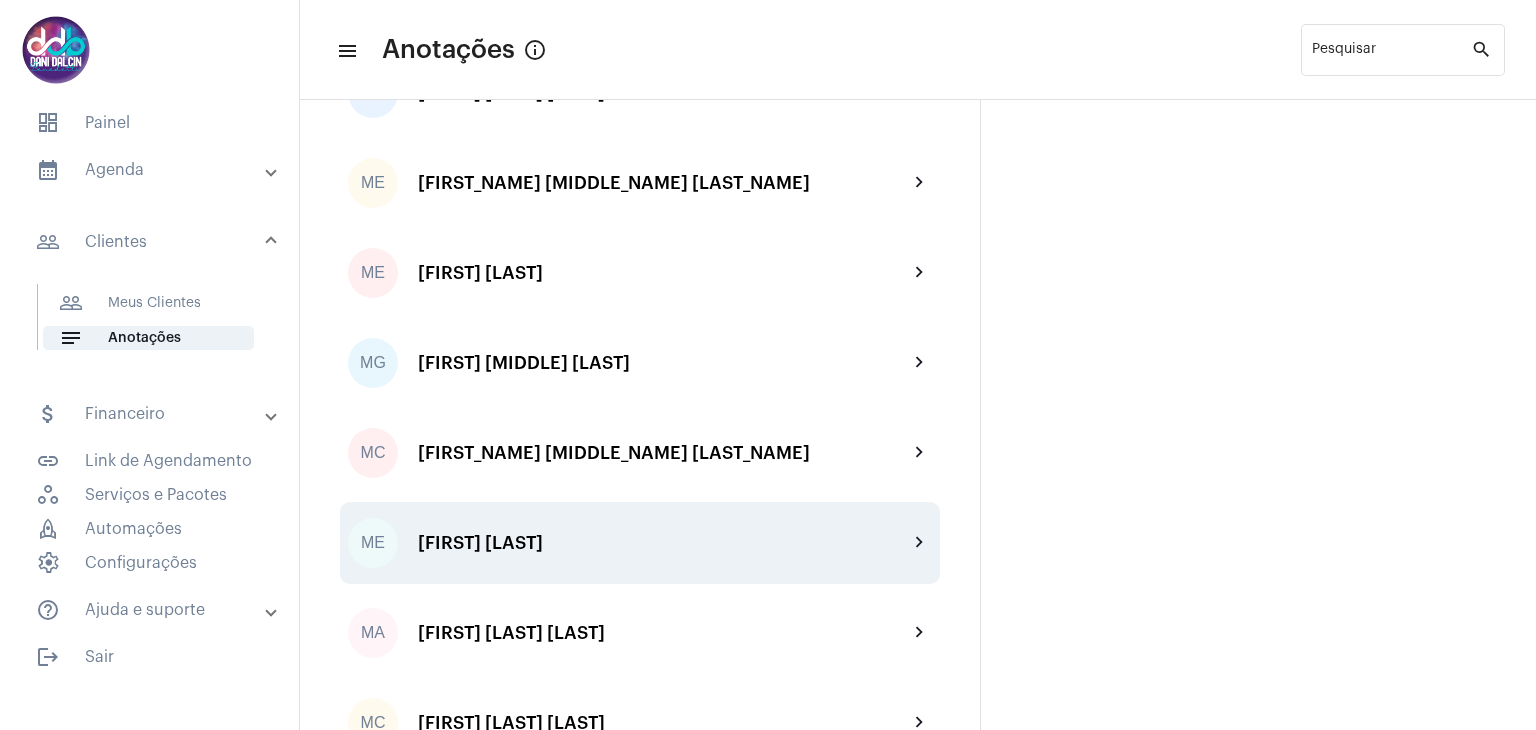 scroll, scrollTop: 2800, scrollLeft: 0, axis: vertical 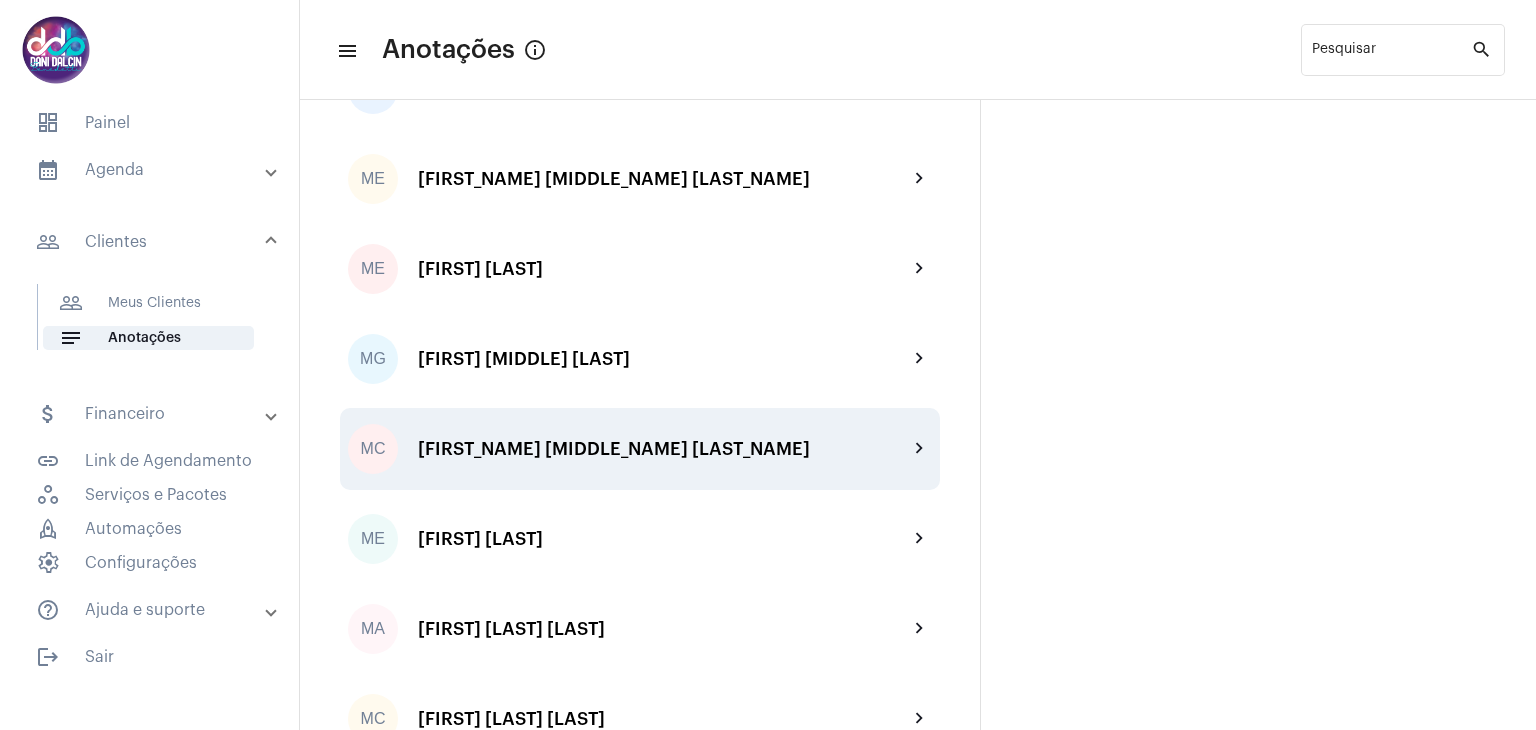 click on "[PERSON] [PERSON] [PERSON] chevron_right" 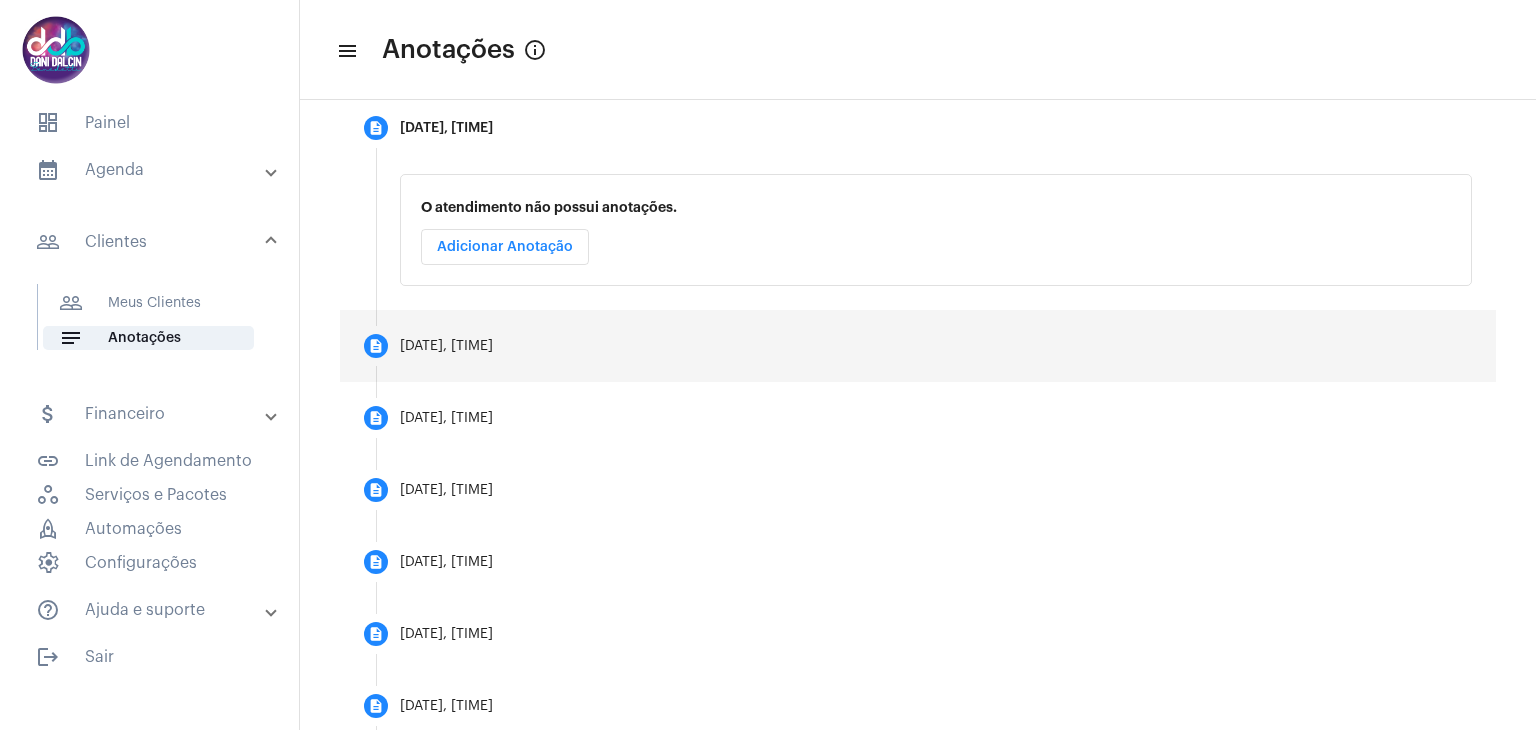 scroll, scrollTop: 100, scrollLeft: 0, axis: vertical 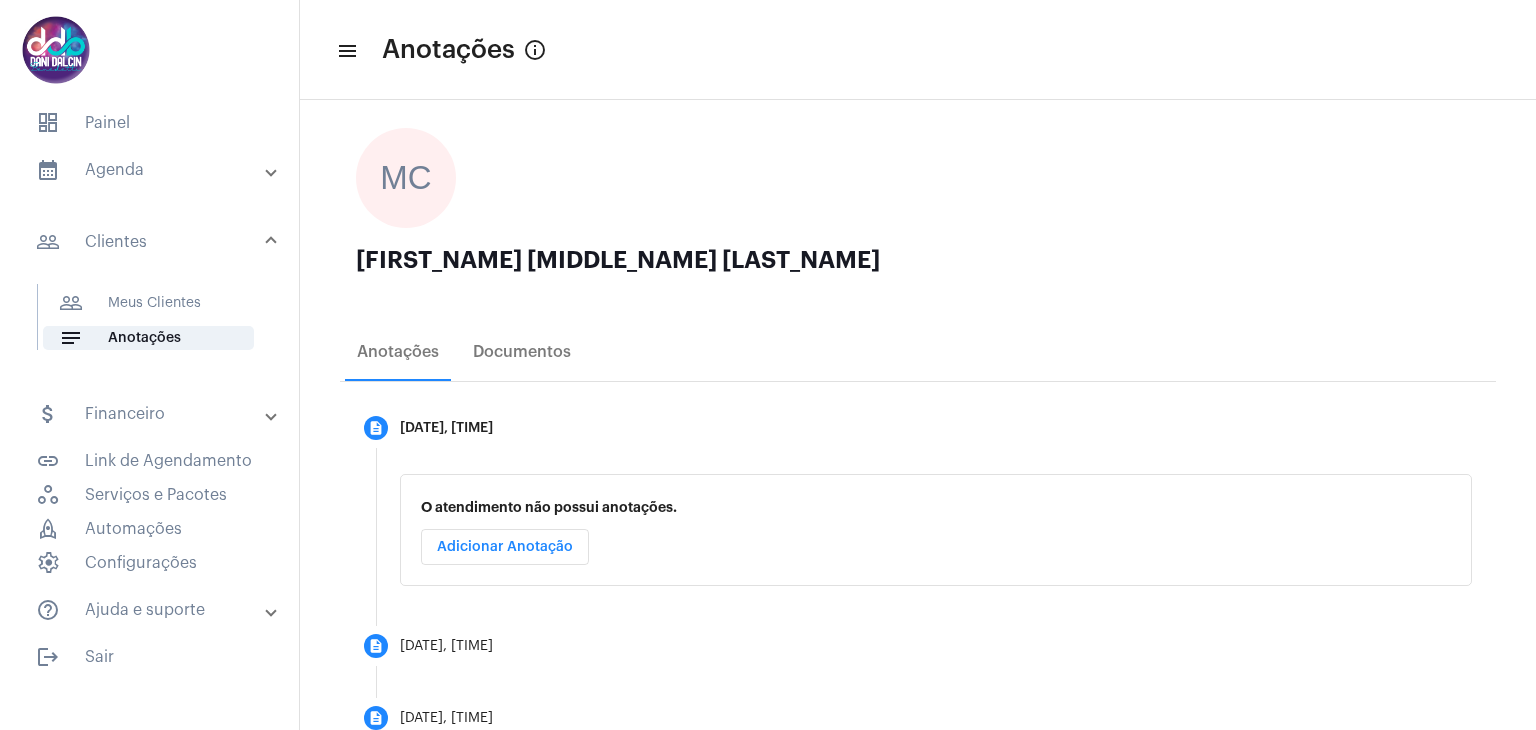 click on "Adicionar Anotação" at bounding box center (505, 547) 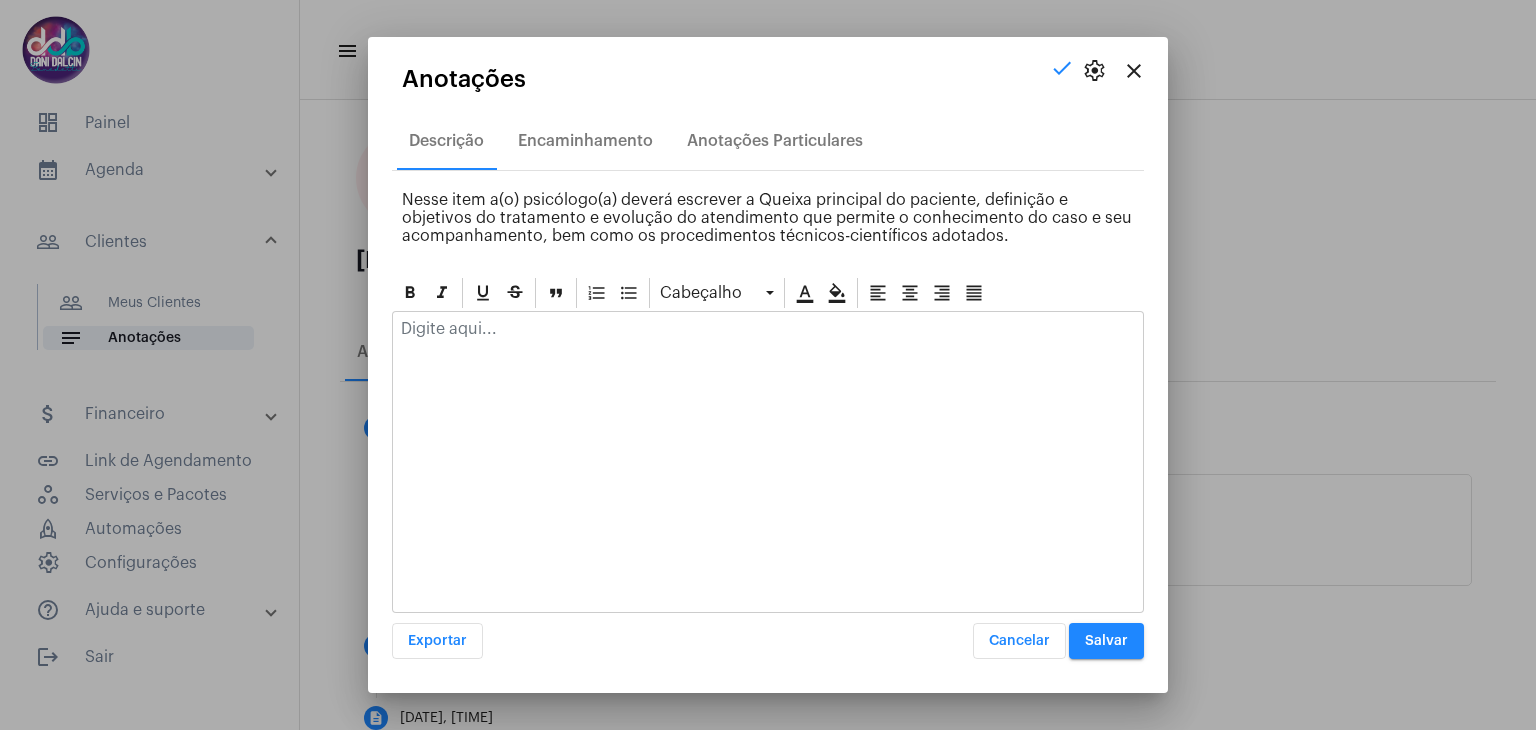 click 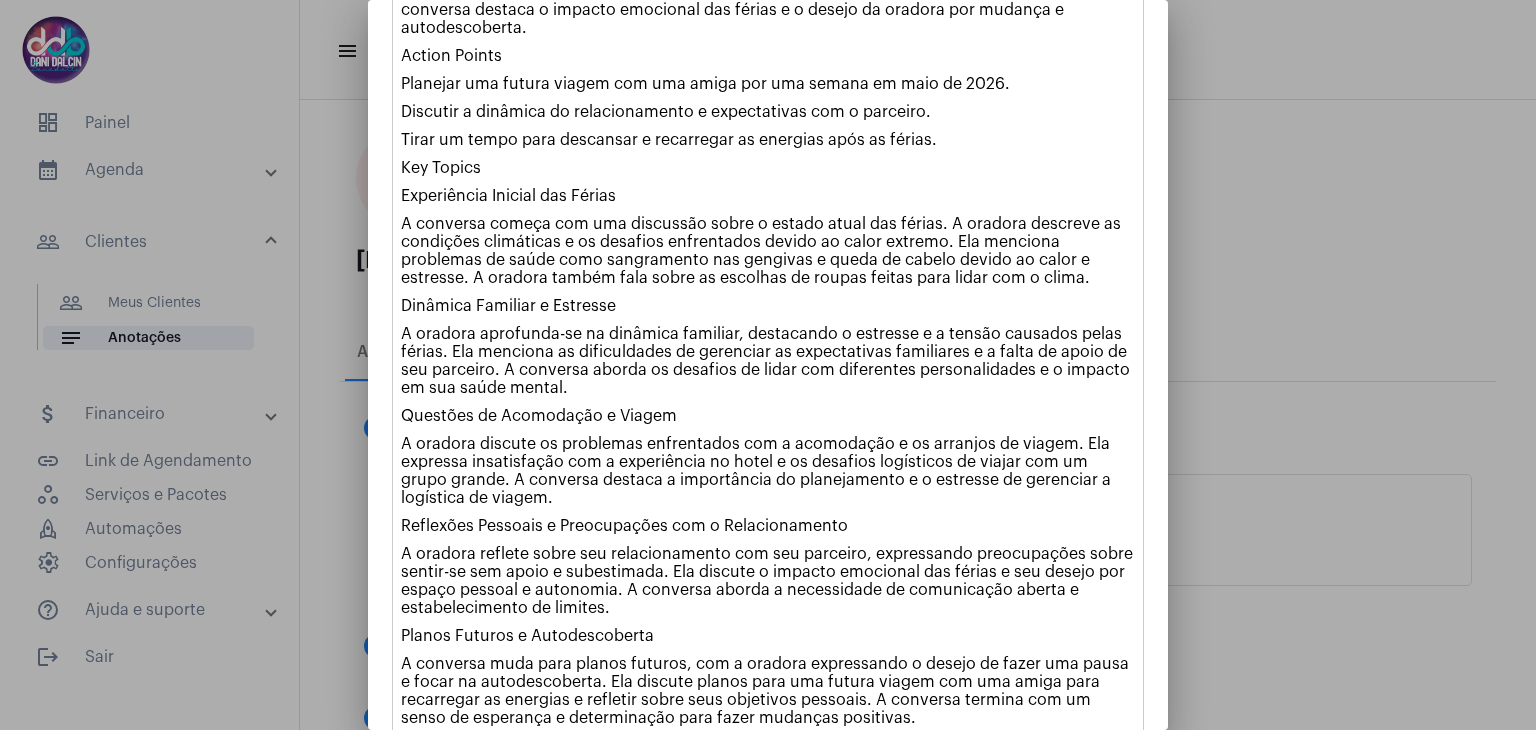 scroll, scrollTop: 578, scrollLeft: 0, axis: vertical 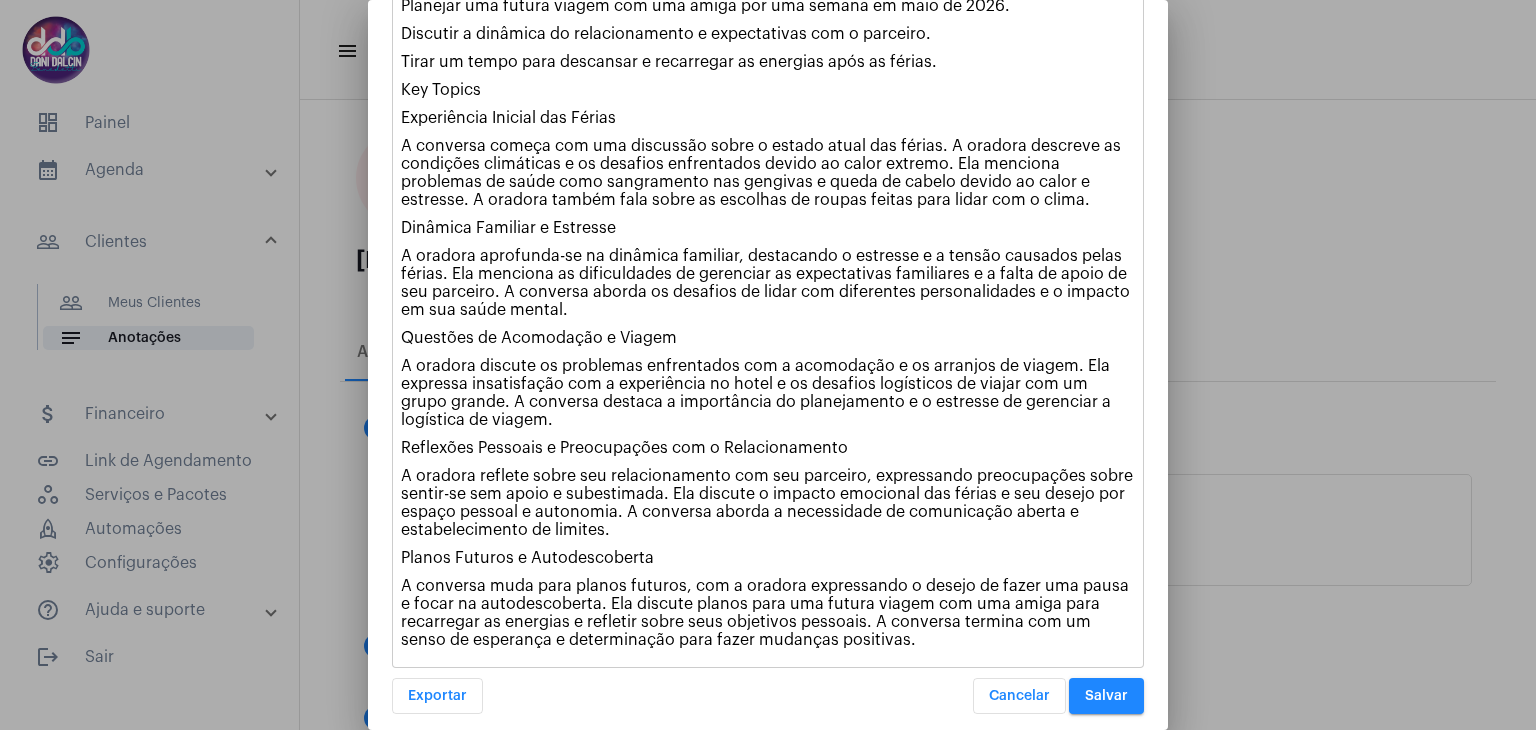 click on "Salvar" at bounding box center [1106, 696] 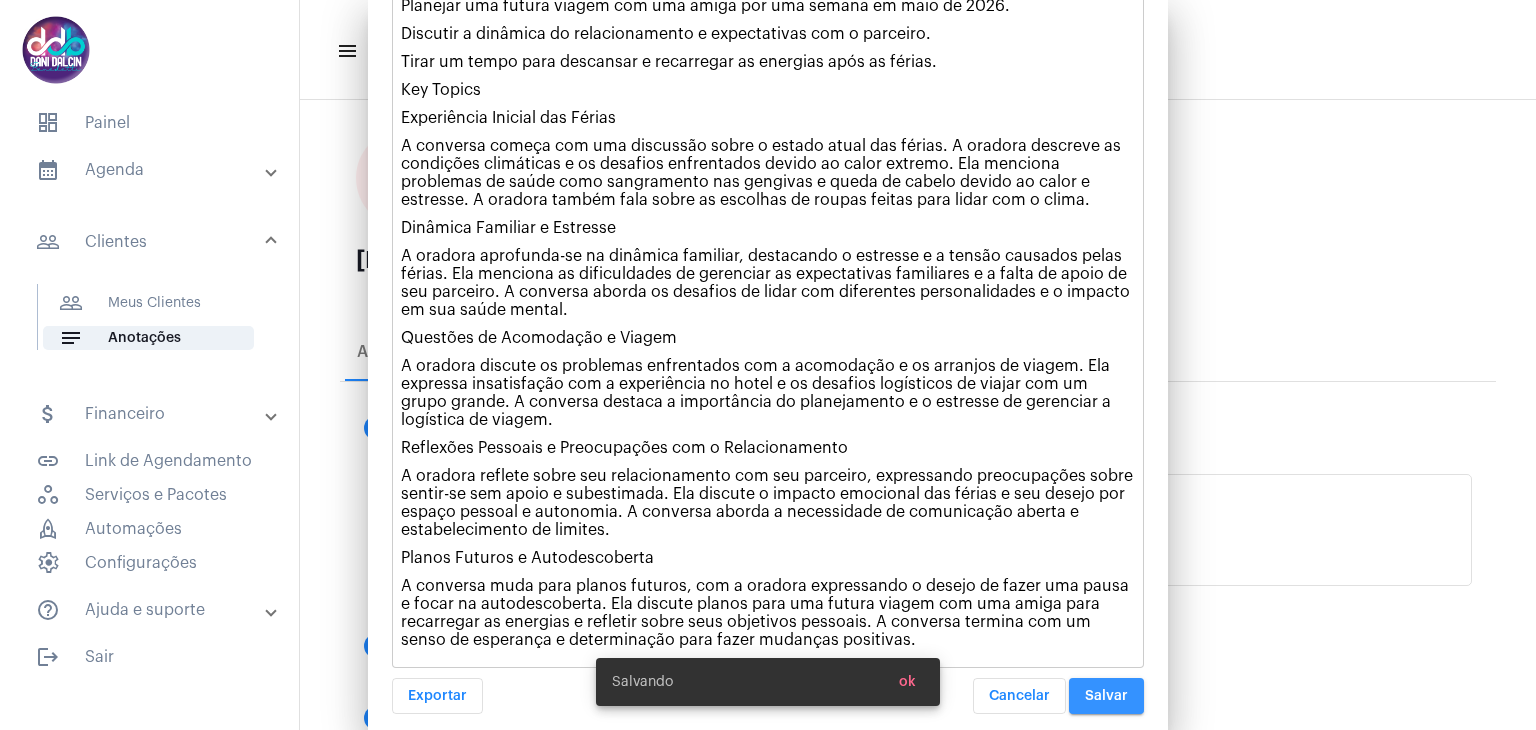 scroll, scrollTop: 0, scrollLeft: 0, axis: both 